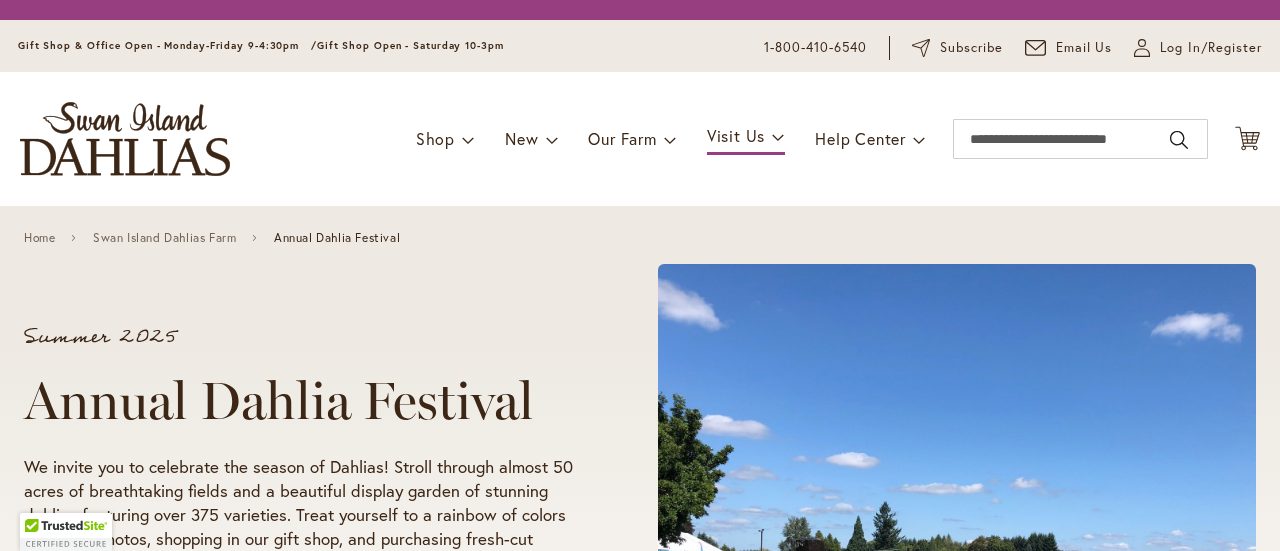 scroll, scrollTop: 0, scrollLeft: 0, axis: both 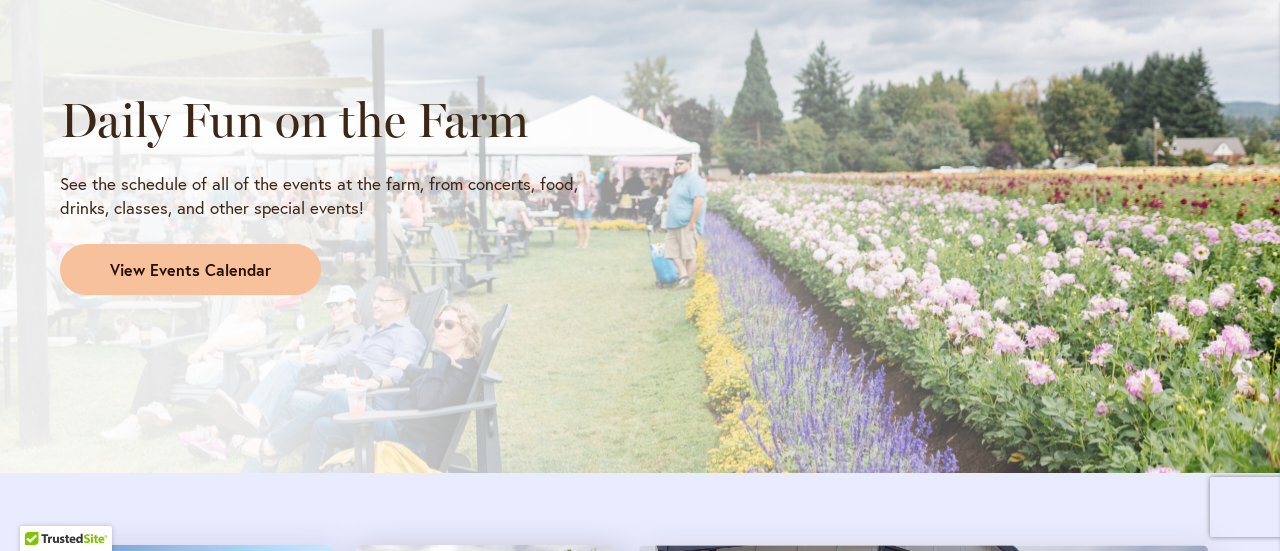 click on "View Events Calendar" at bounding box center [190, 270] 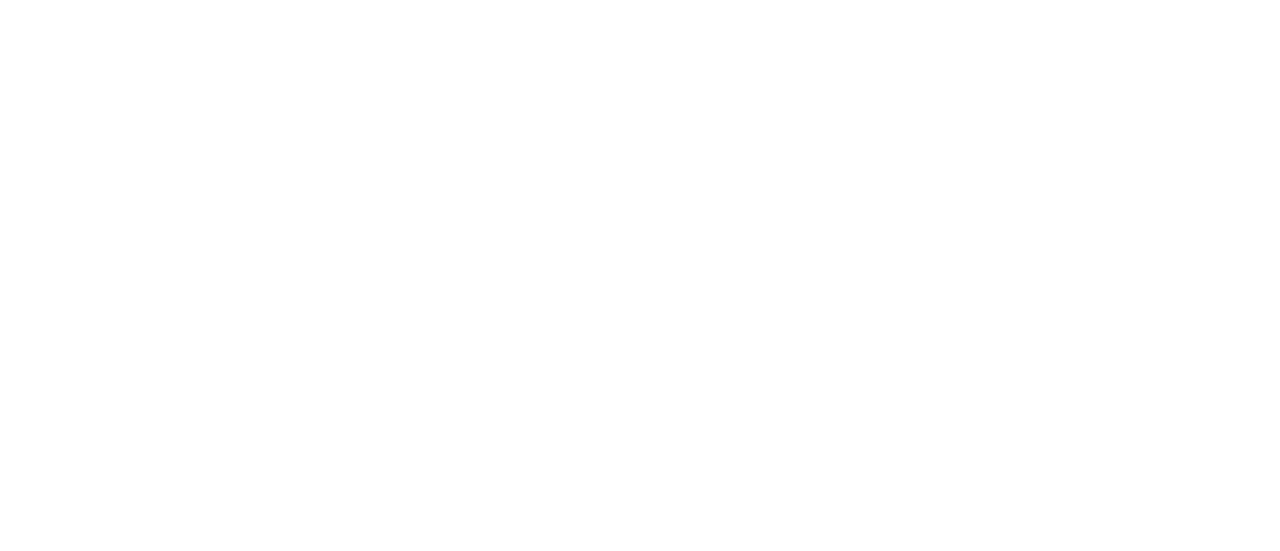 scroll, scrollTop: 0, scrollLeft: 0, axis: both 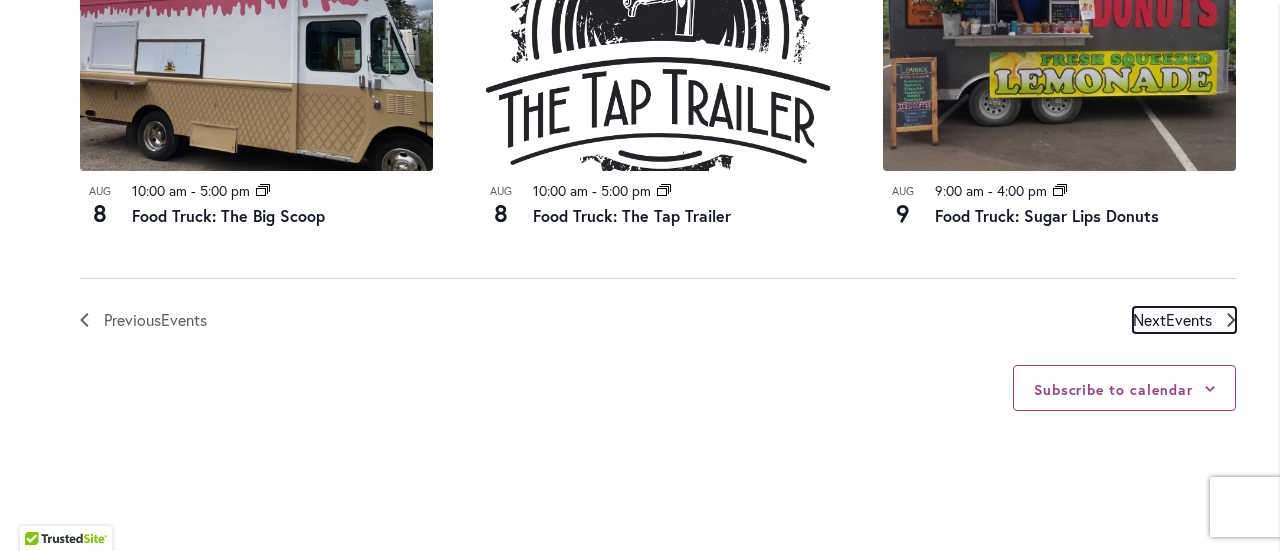 click on "Next  Events" at bounding box center [1184, 320] 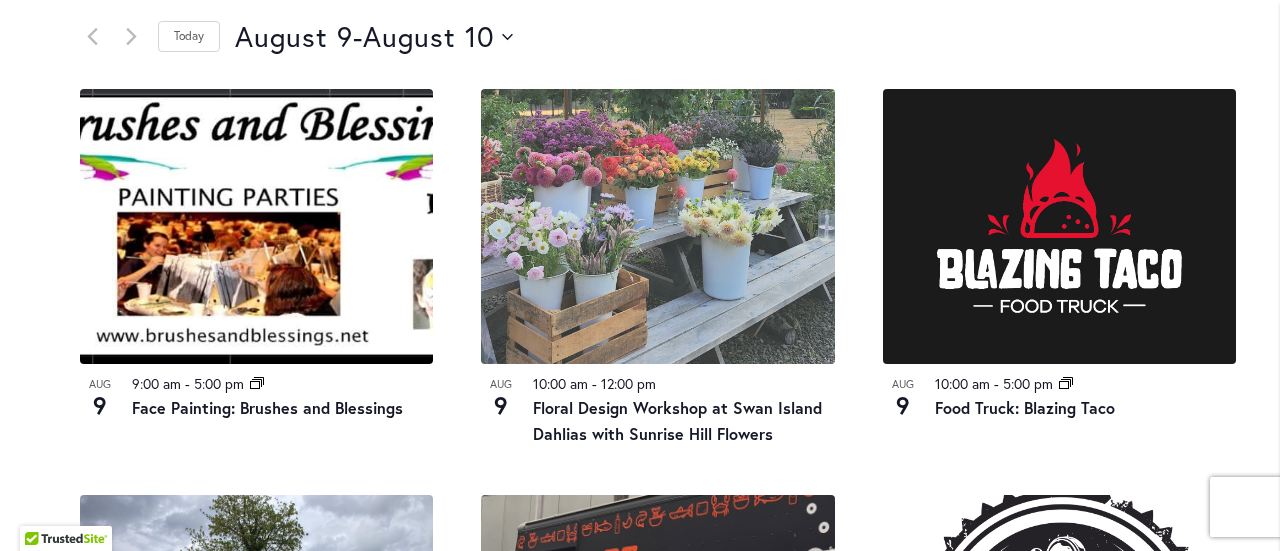 scroll, scrollTop: 1046, scrollLeft: 0, axis: vertical 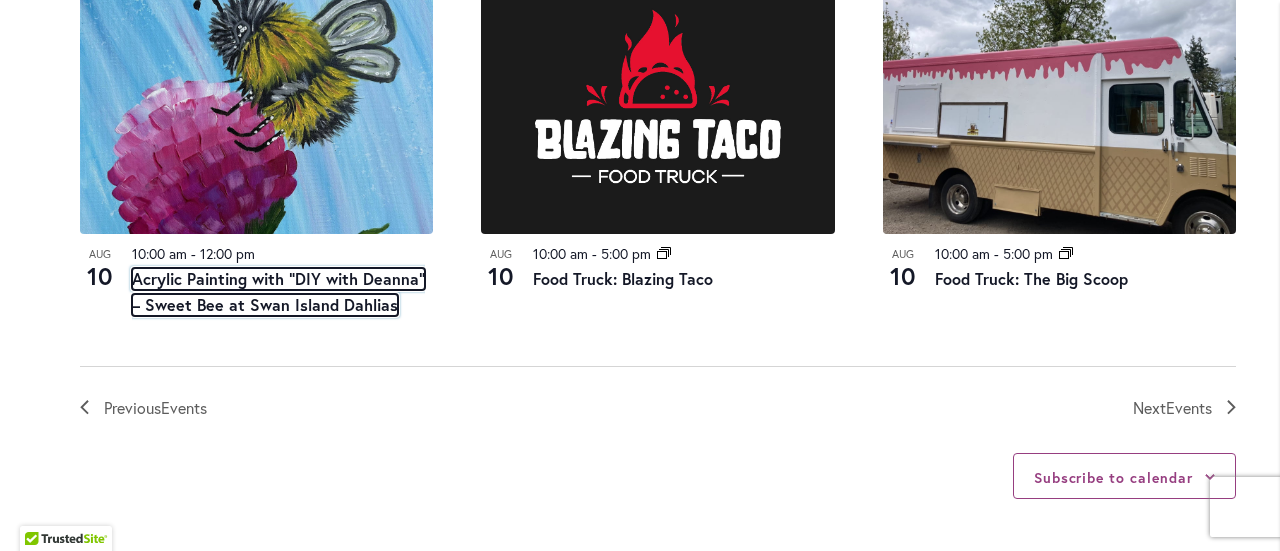 click on "Acrylic Painting with “DIY with Deanna” – Sweet Bee at Swan Island Dahlias" at bounding box center (278, 292) 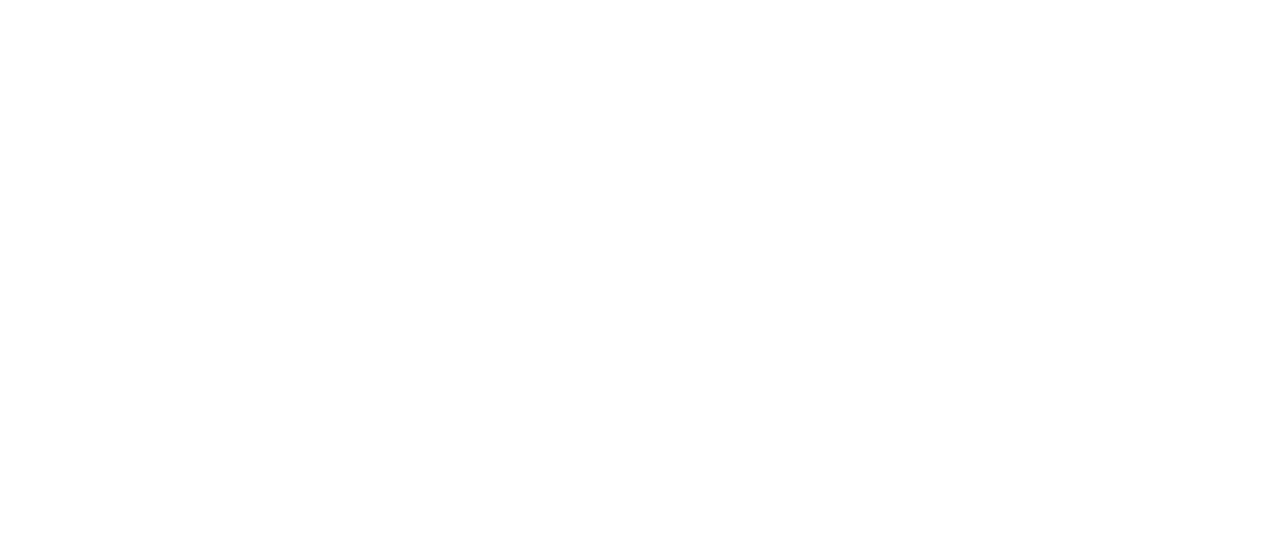 scroll, scrollTop: 0, scrollLeft: 0, axis: both 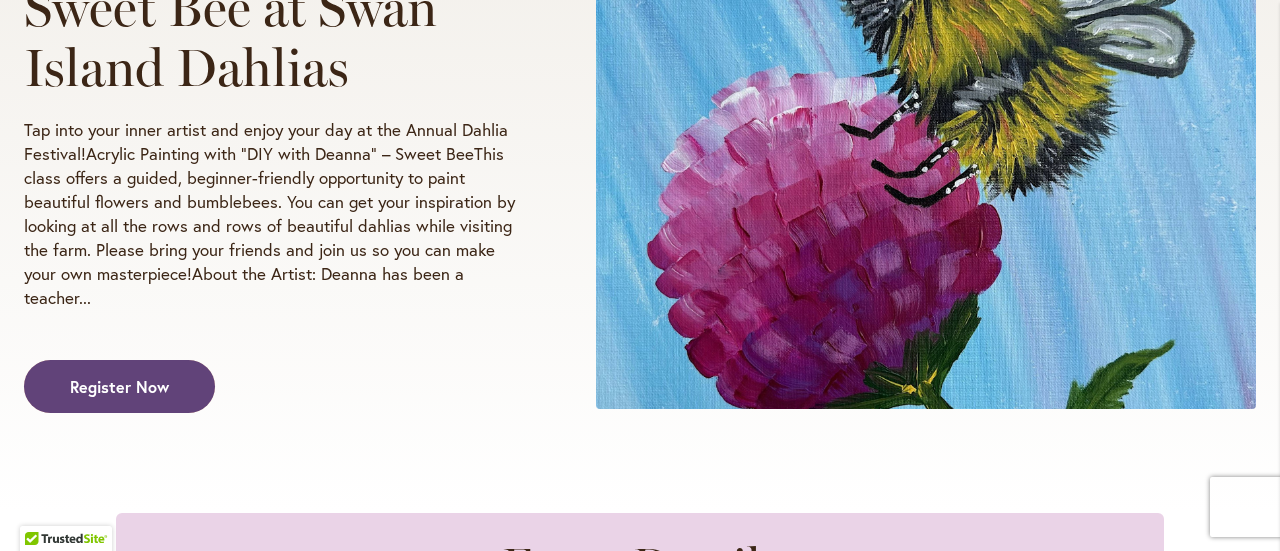 click on "Register Now" at bounding box center (119, 386) 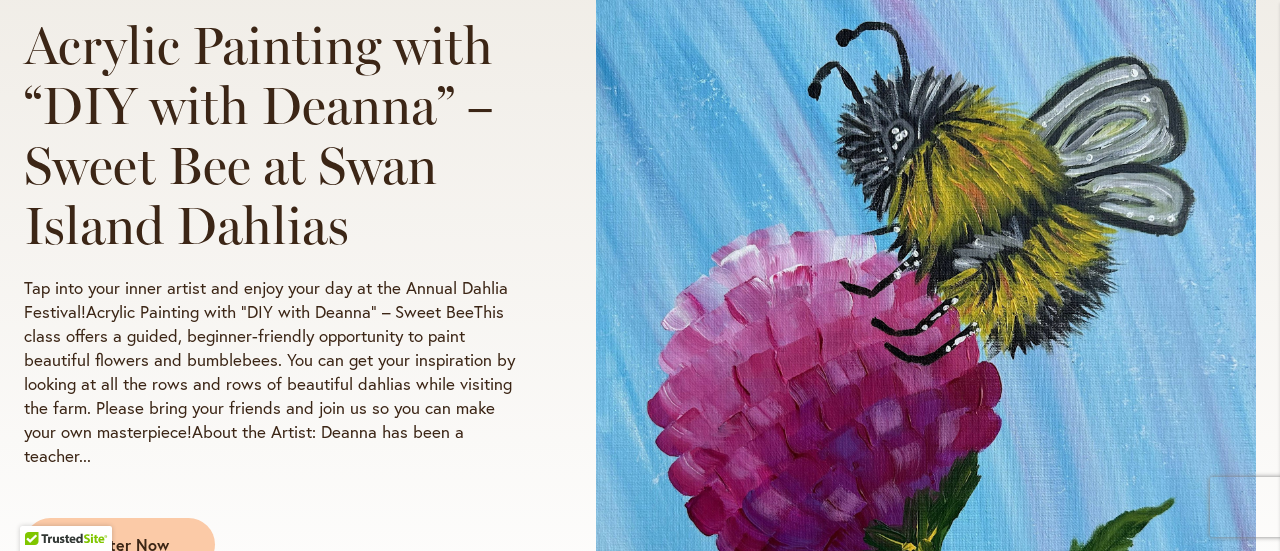scroll, scrollTop: 300, scrollLeft: 0, axis: vertical 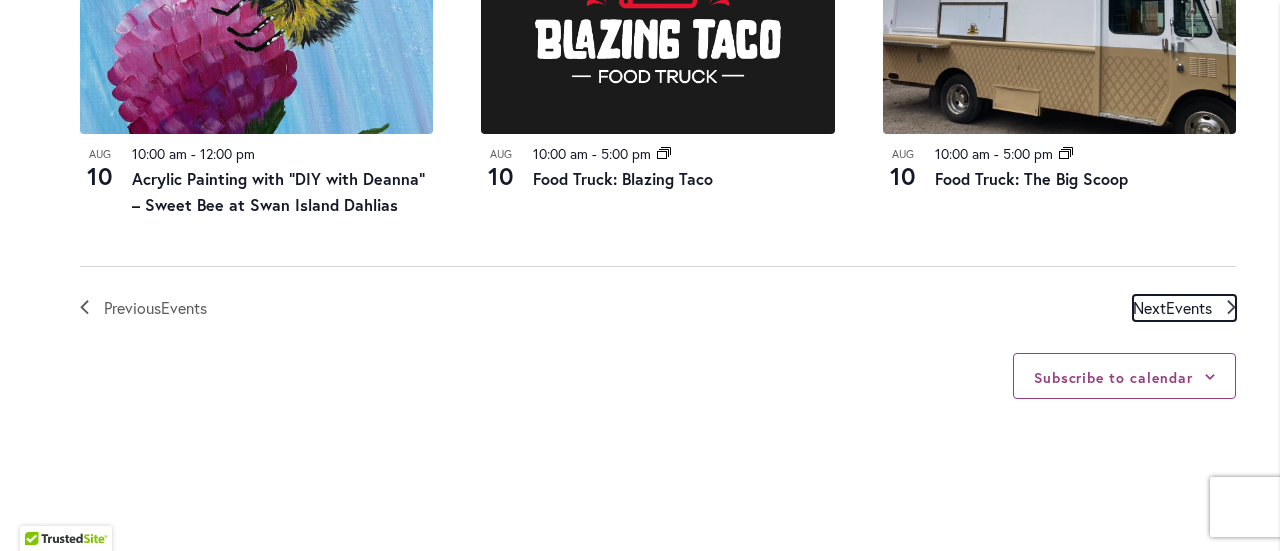 click on "Next  Events" at bounding box center (1172, 308) 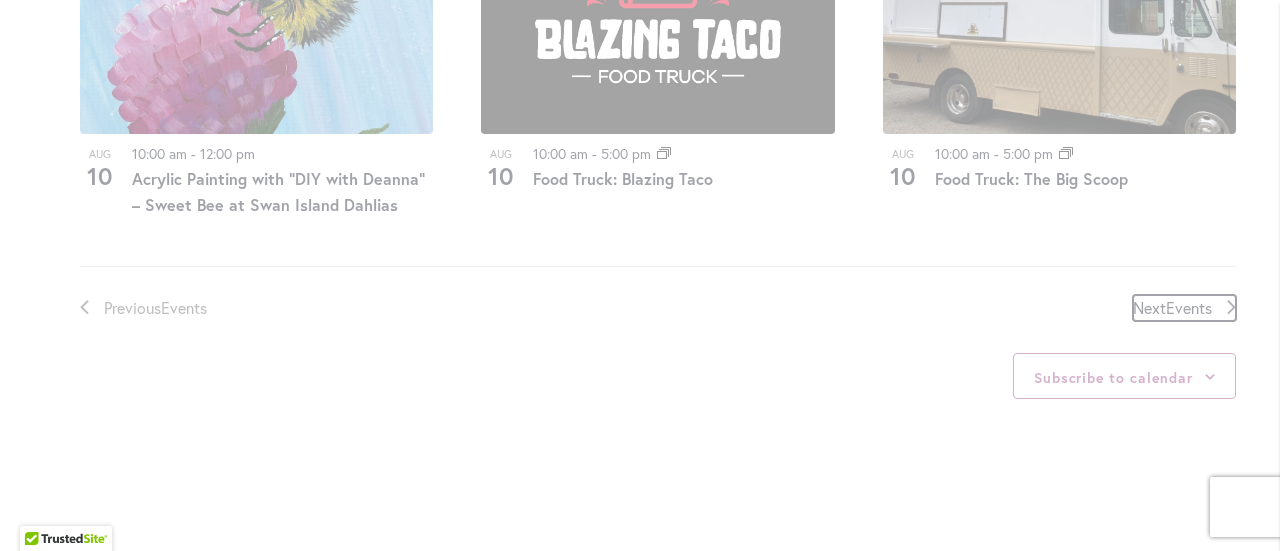 scroll, scrollTop: 946, scrollLeft: 0, axis: vertical 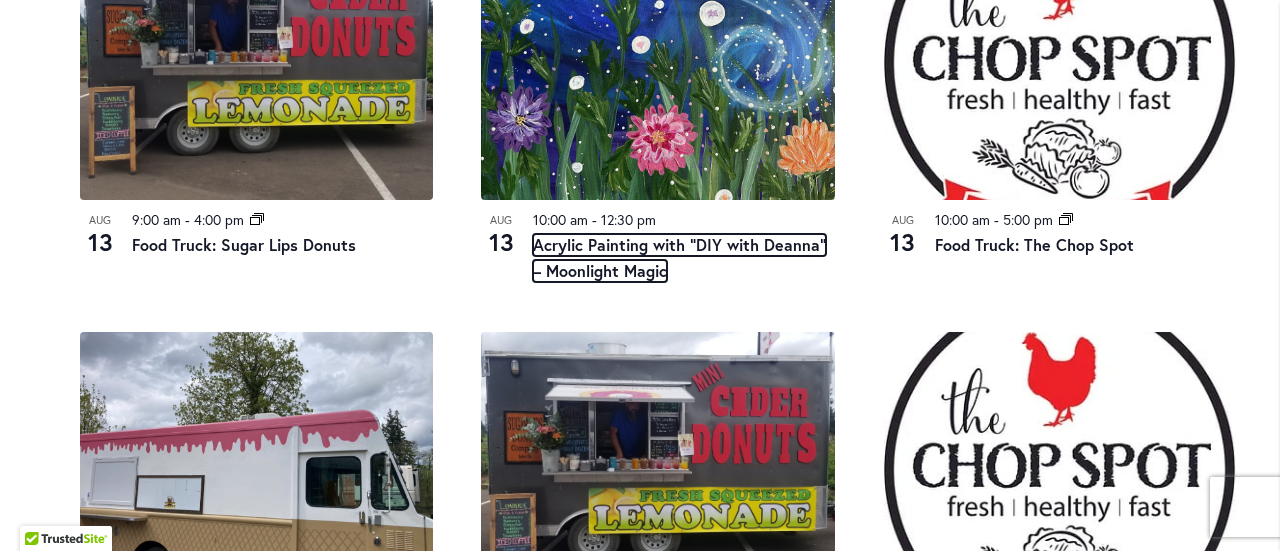 click on "Acrylic Painting with “DIY with Deanna” – Moonlight Magic" at bounding box center (679, 258) 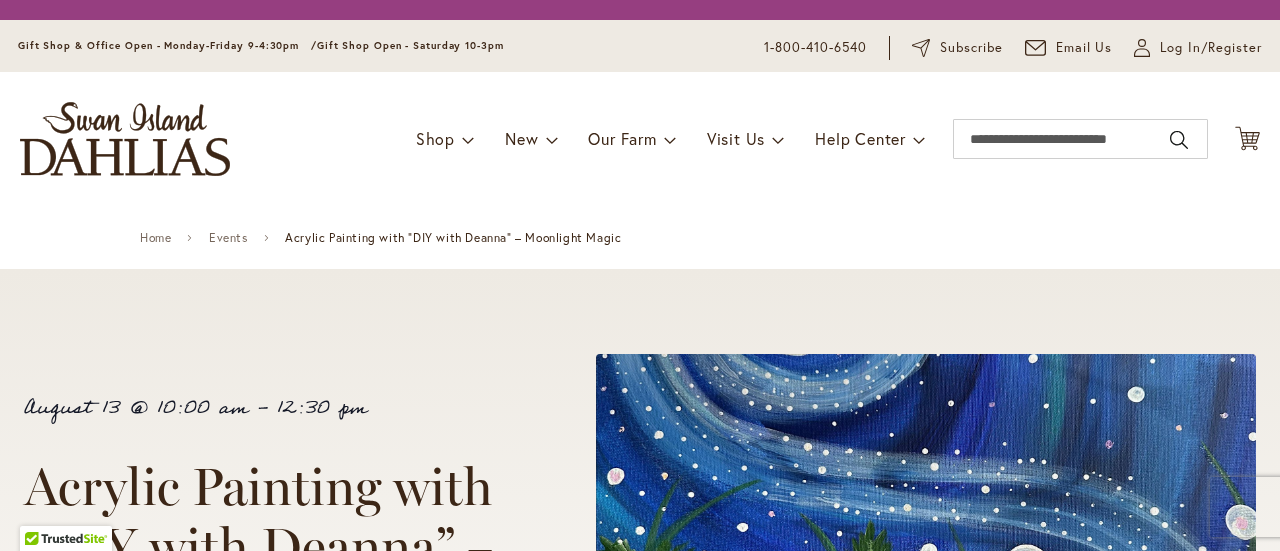 scroll, scrollTop: 0, scrollLeft: 0, axis: both 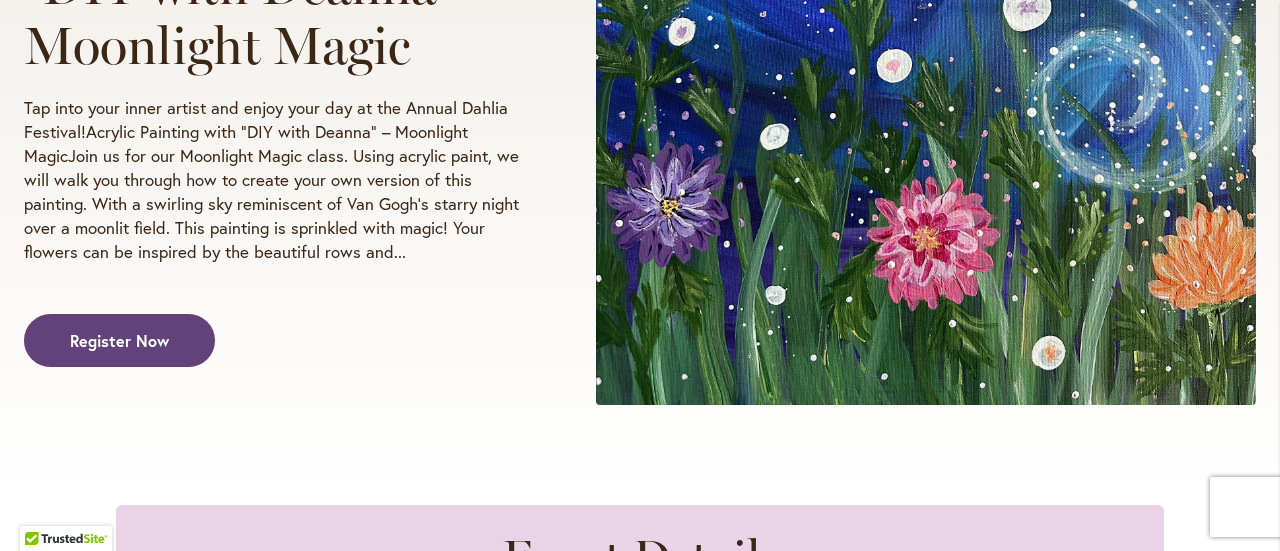 click on "Register Now" at bounding box center [119, 340] 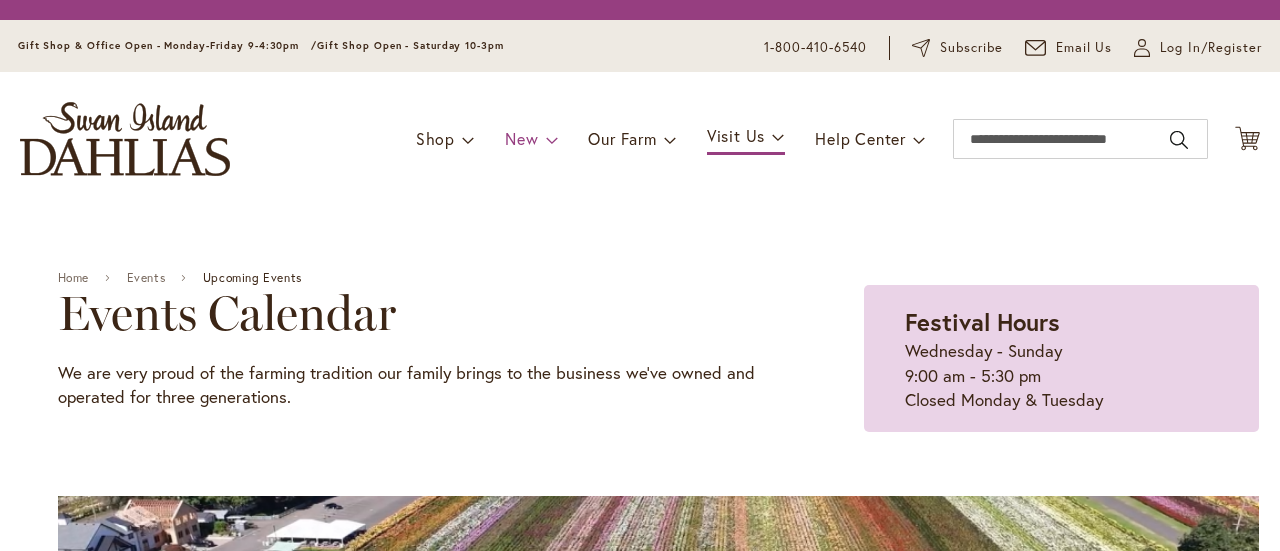 scroll, scrollTop: 0, scrollLeft: 0, axis: both 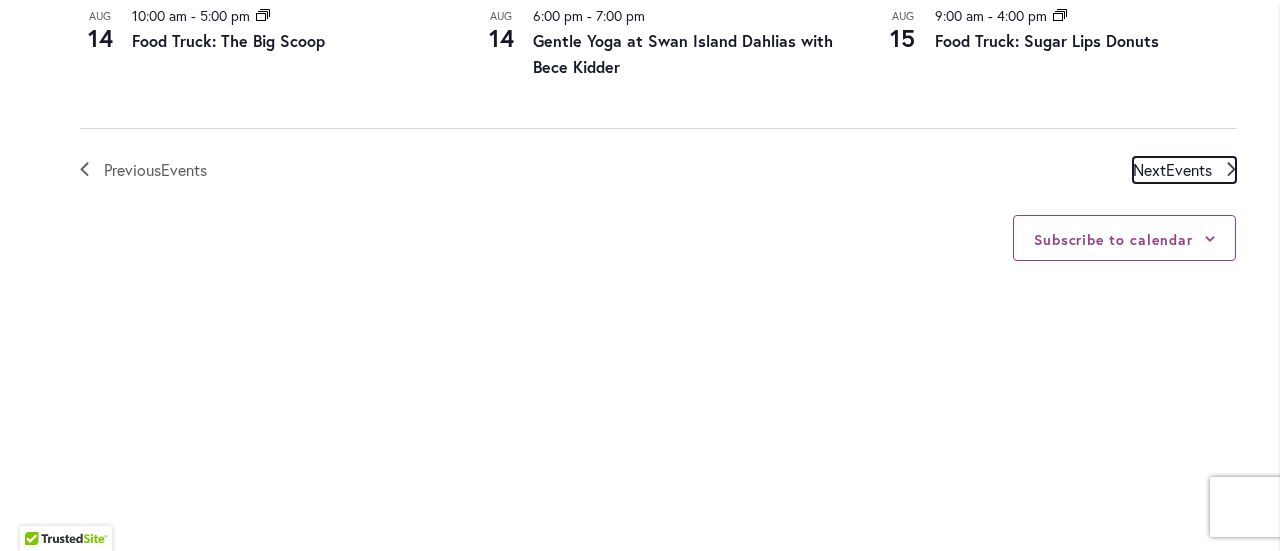 click on "Events" at bounding box center (1189, 169) 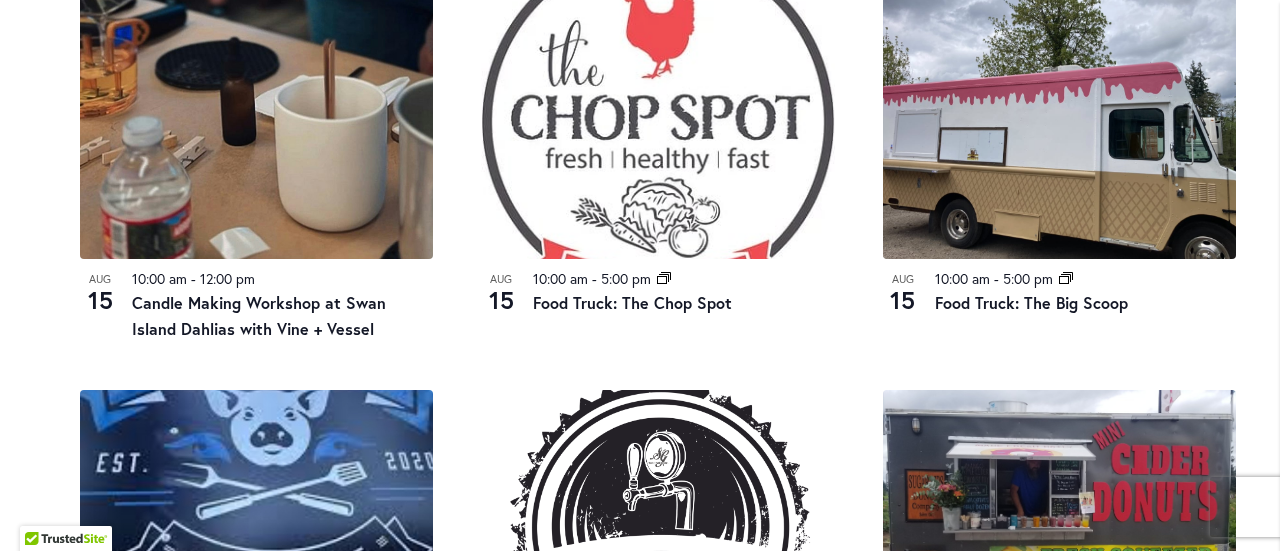 scroll, scrollTop: 1146, scrollLeft: 0, axis: vertical 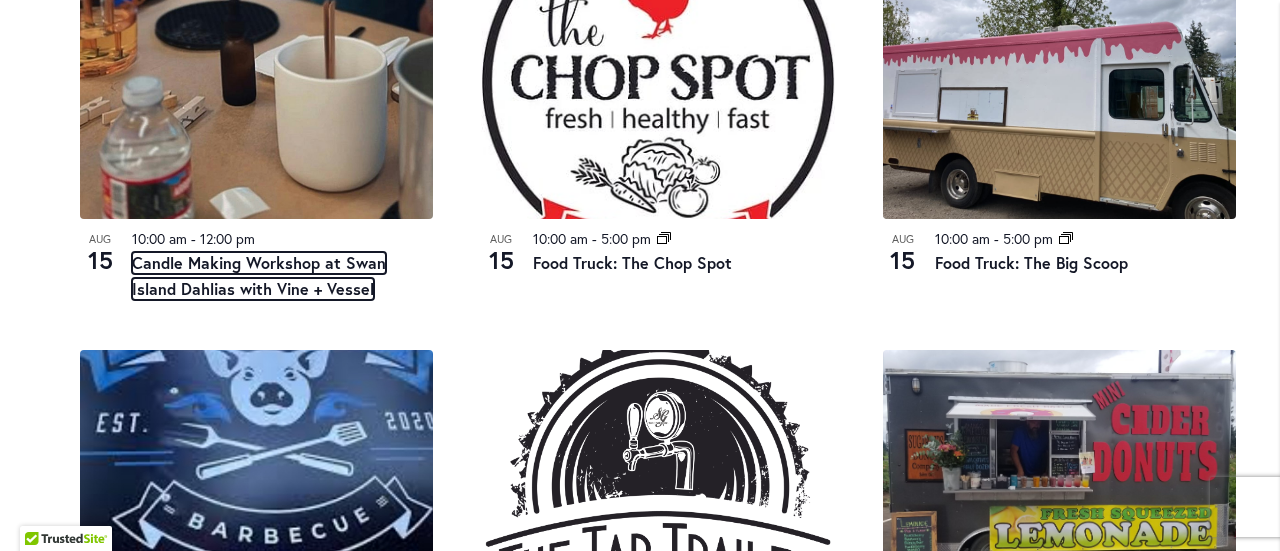 click on "Candle Making Workshop at Swan Island Dahlias with Vine + Vessel" at bounding box center [259, 276] 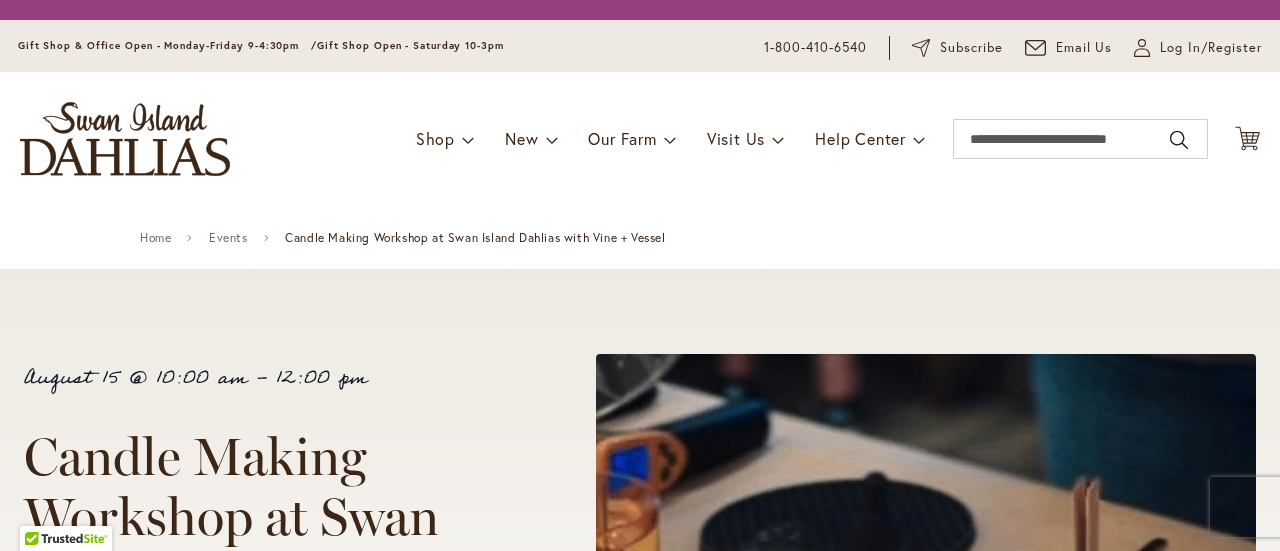 scroll, scrollTop: 0, scrollLeft: 0, axis: both 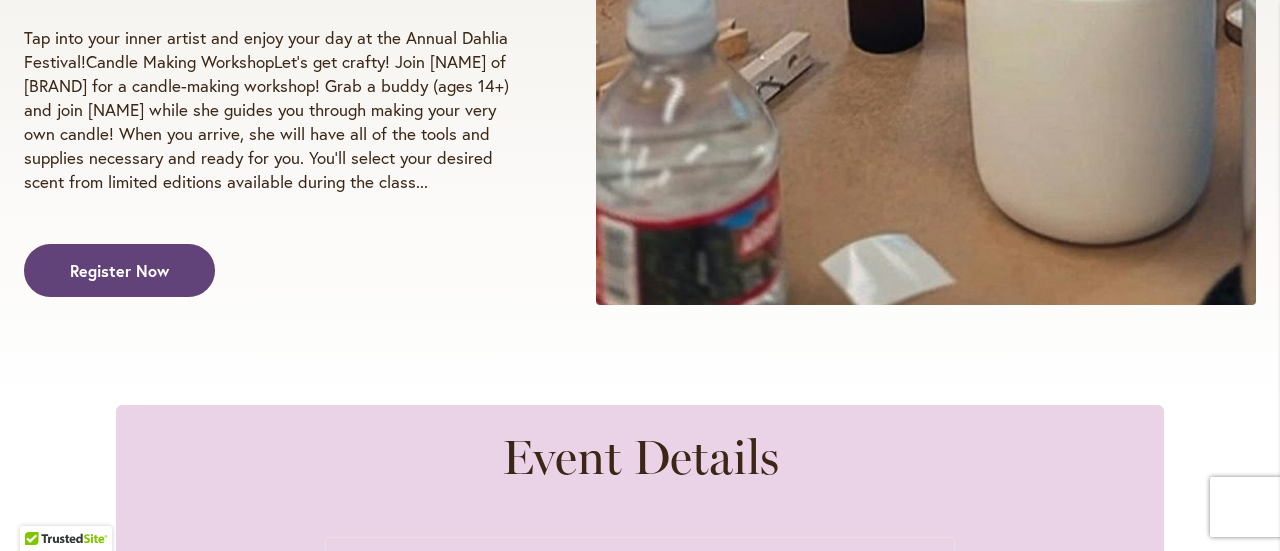 click on "Register Now" at bounding box center (119, 270) 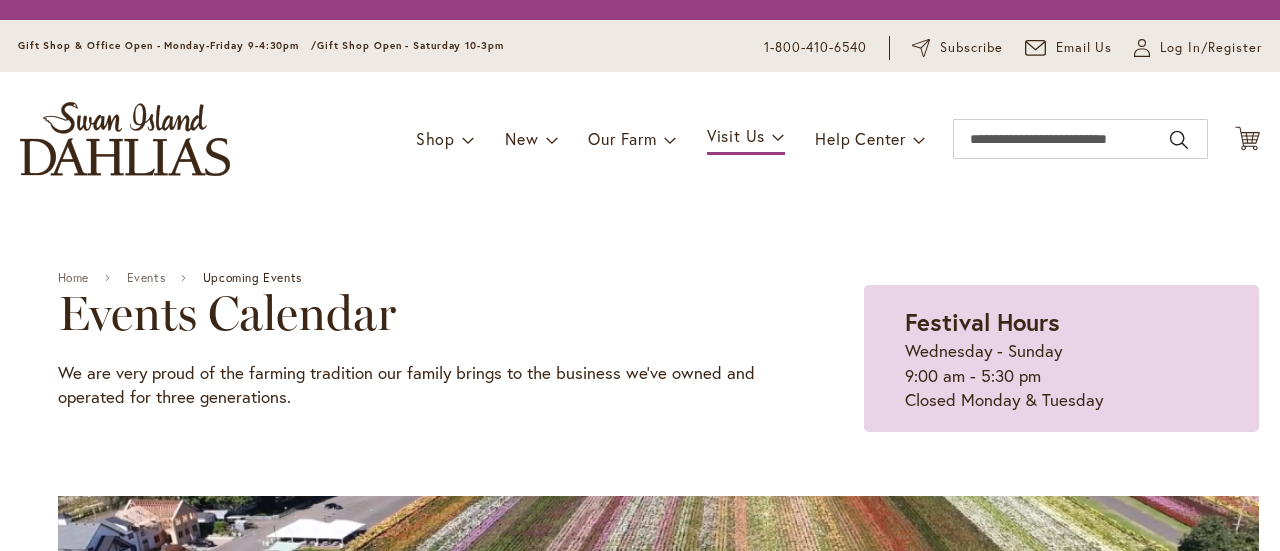 scroll, scrollTop: 0, scrollLeft: 0, axis: both 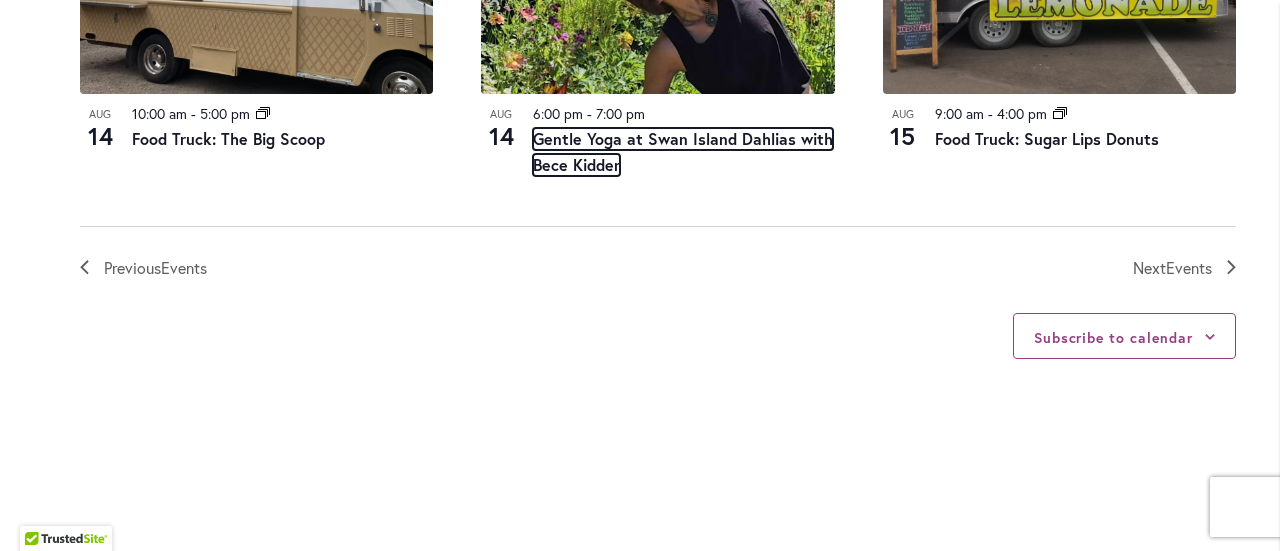 click on "Gentle Yoga at Swan Island Dahlias with Bece Kidder" at bounding box center [683, 152] 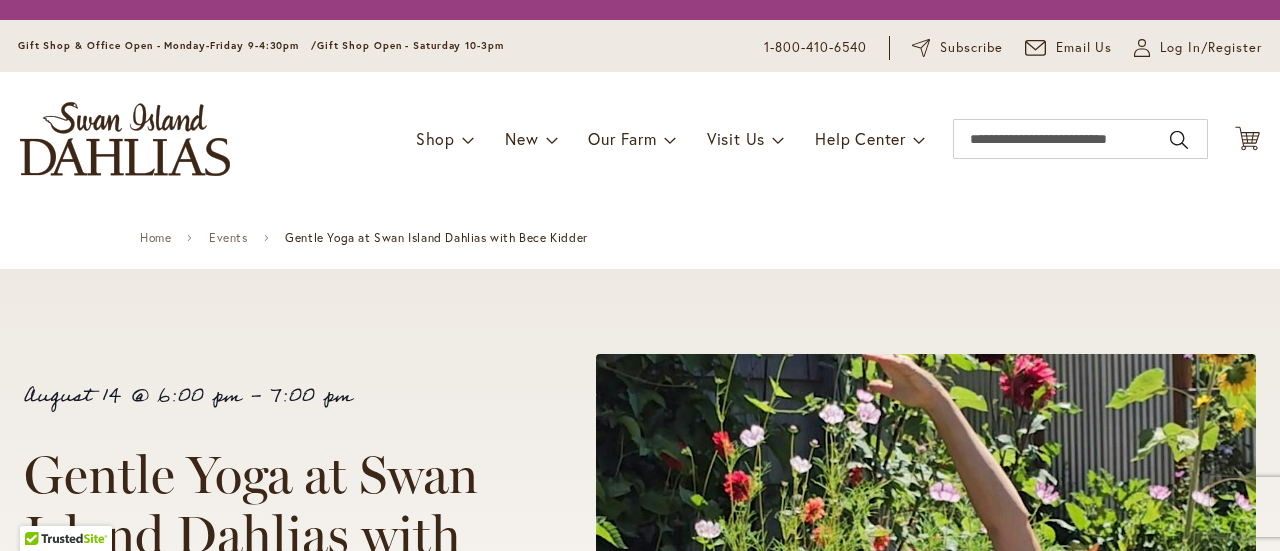 scroll, scrollTop: 0, scrollLeft: 0, axis: both 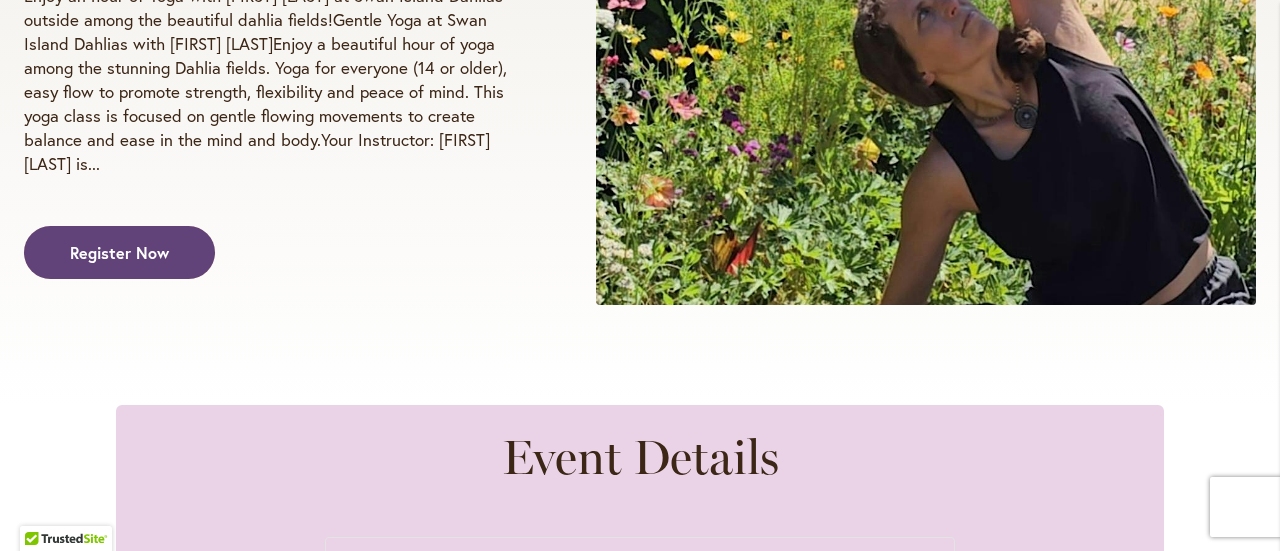click on "Register Now" at bounding box center [119, 252] 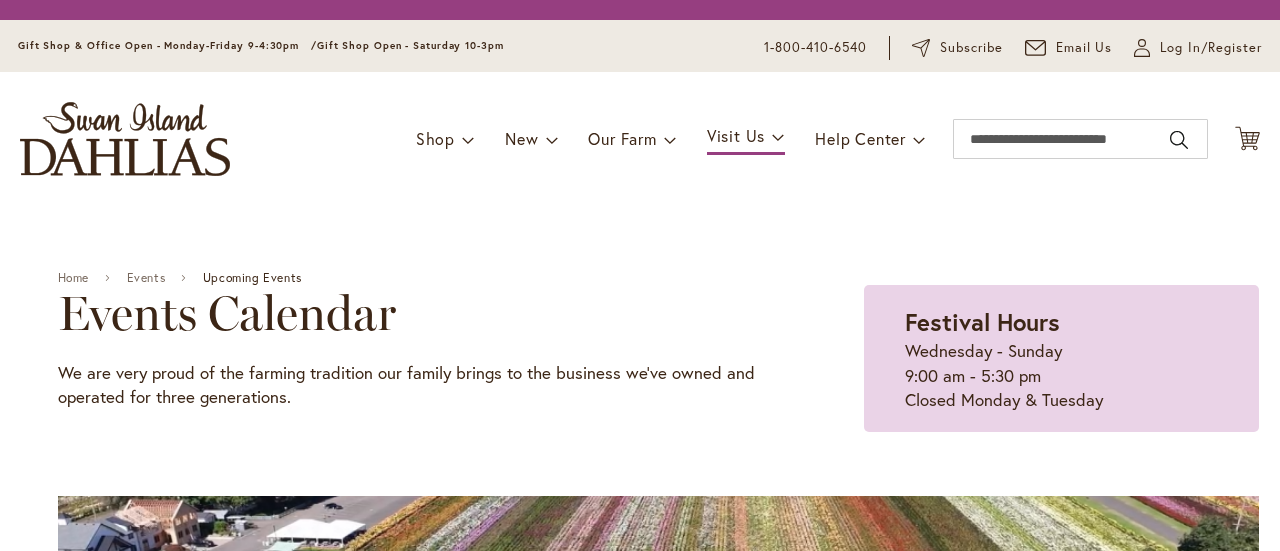 scroll, scrollTop: 0, scrollLeft: 0, axis: both 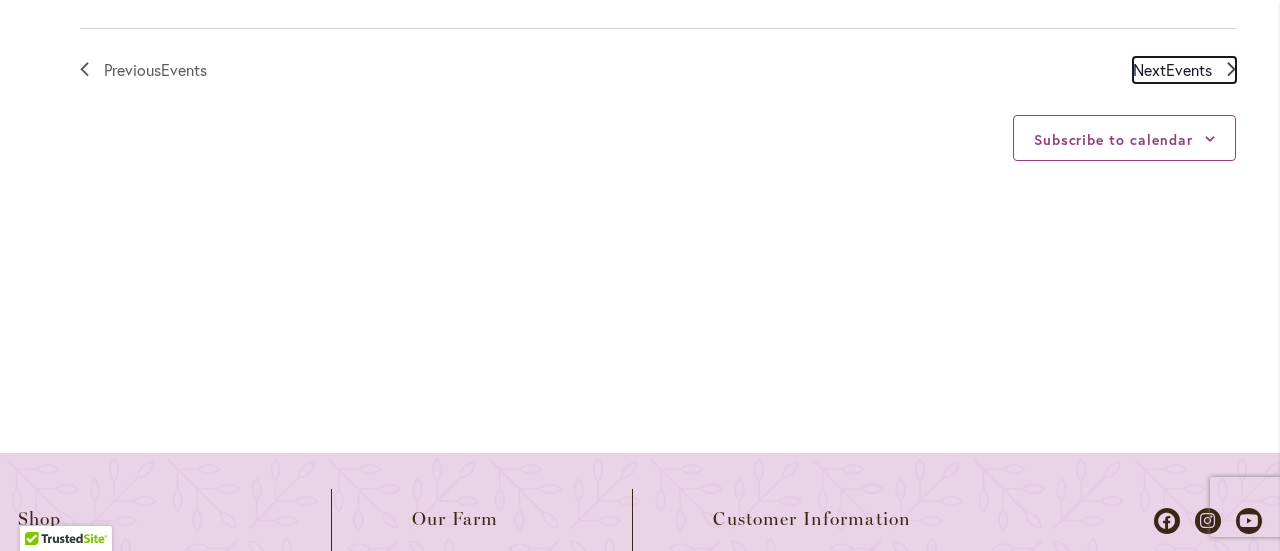 click on "Next  Events" at bounding box center [1172, 70] 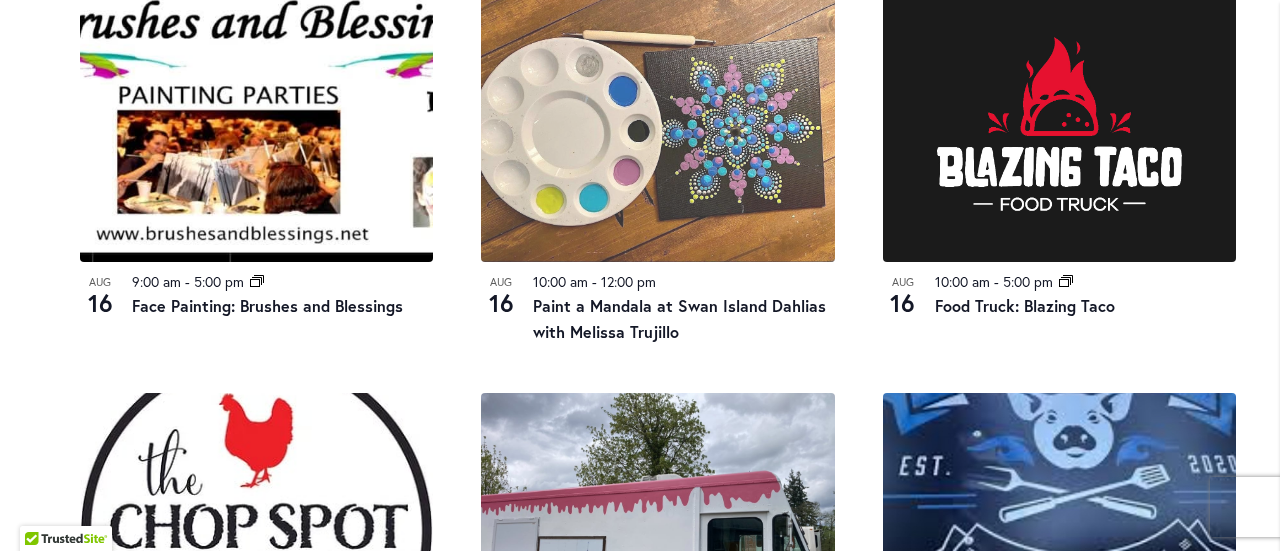 scroll, scrollTop: 1846, scrollLeft: 0, axis: vertical 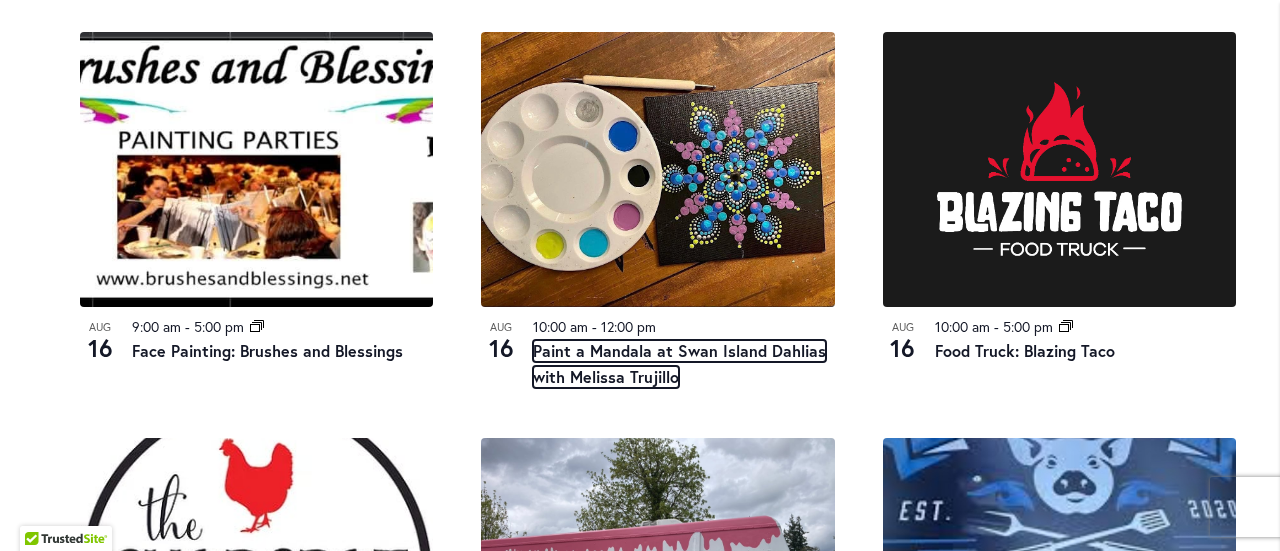 click on "Paint a Mandala at Swan Island Dahlias with Melissa Trujillo" at bounding box center [679, 364] 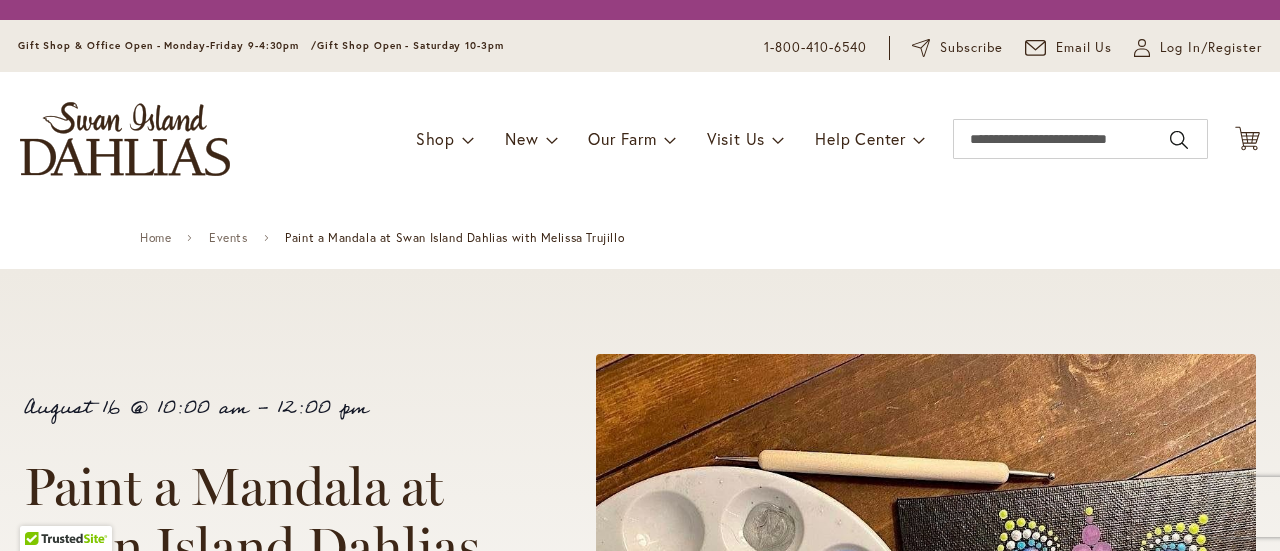 scroll, scrollTop: 0, scrollLeft: 0, axis: both 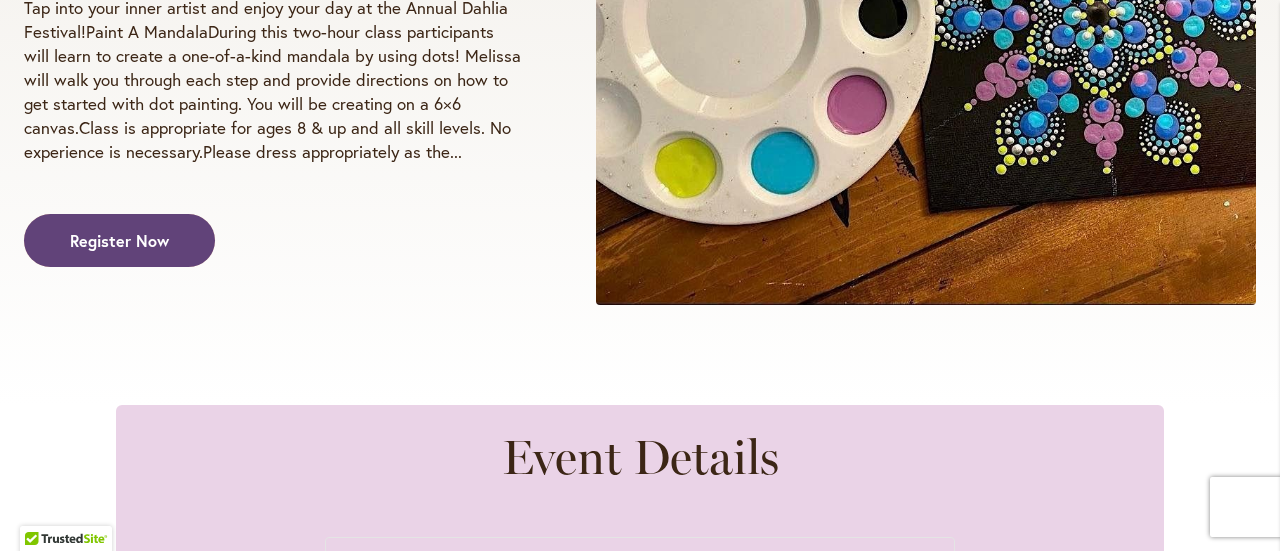 click on "Register Now" at bounding box center [119, 240] 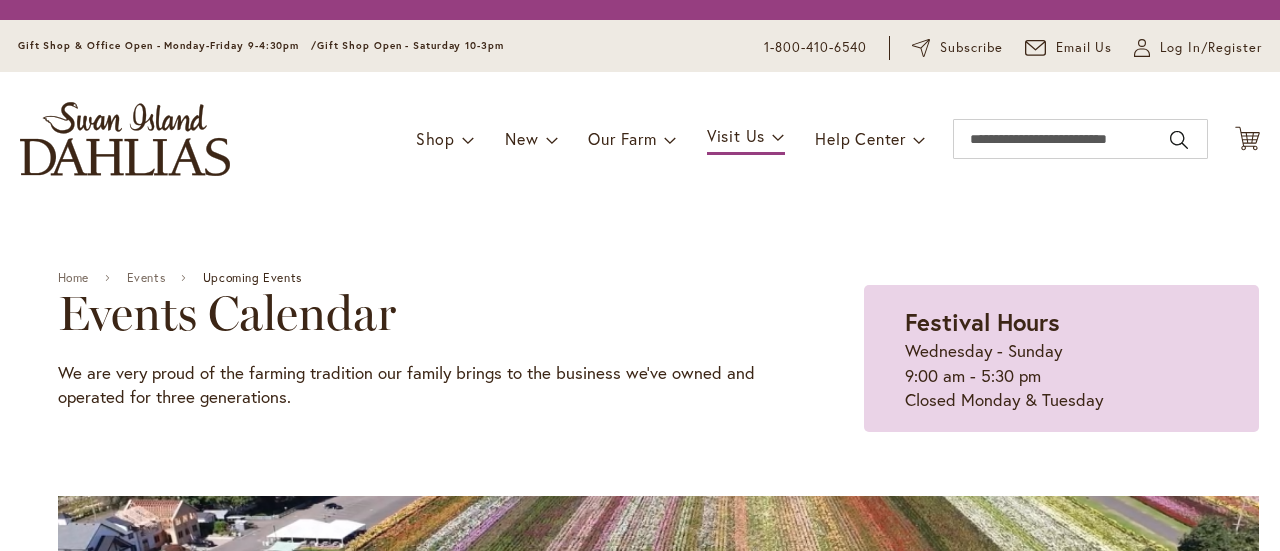 scroll, scrollTop: 0, scrollLeft: 0, axis: both 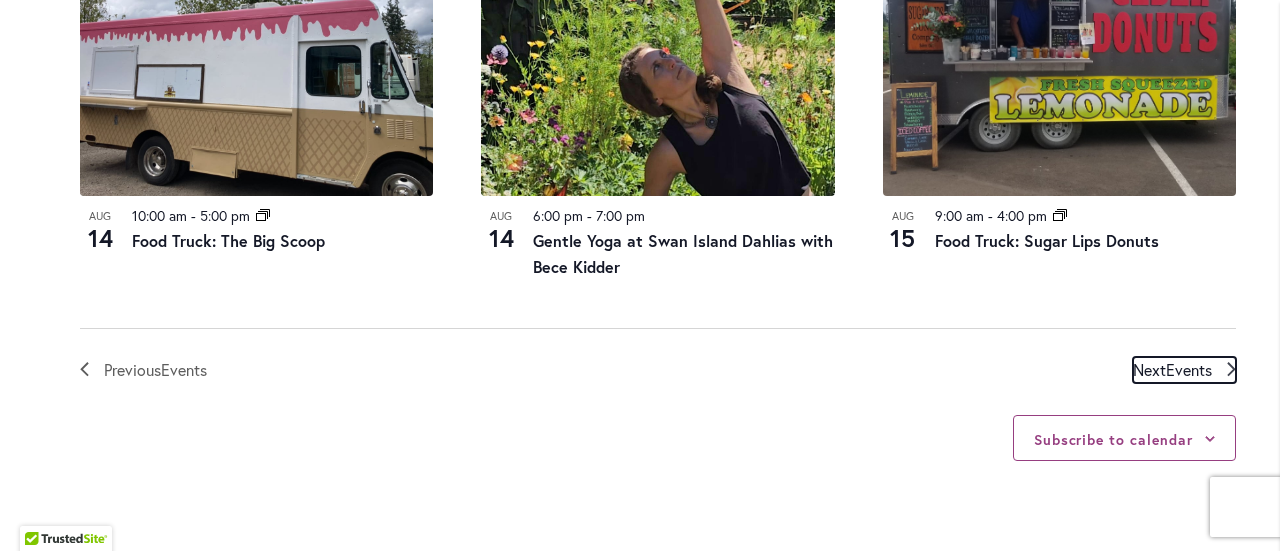 click on "Events" at bounding box center [1189, 369] 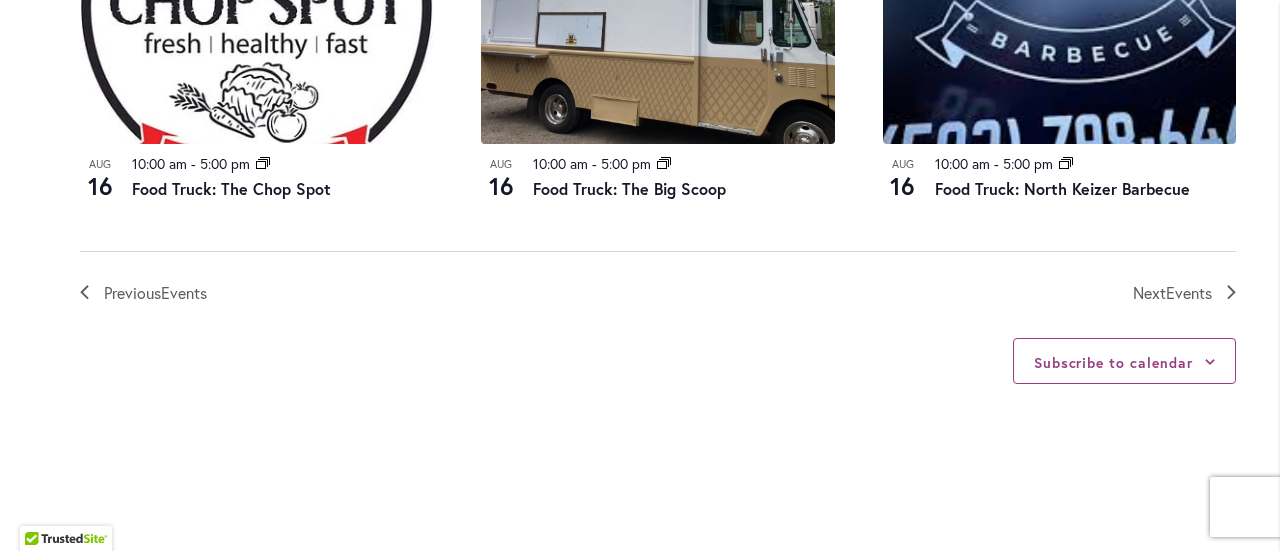 scroll, scrollTop: 2446, scrollLeft: 0, axis: vertical 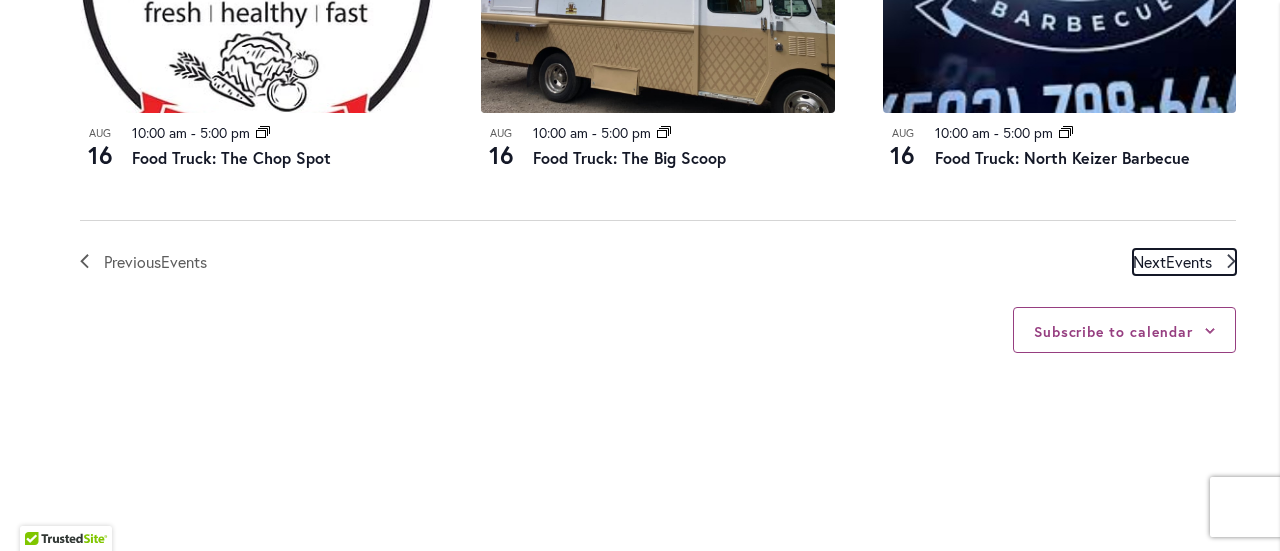 click on "Events" at bounding box center [1189, 261] 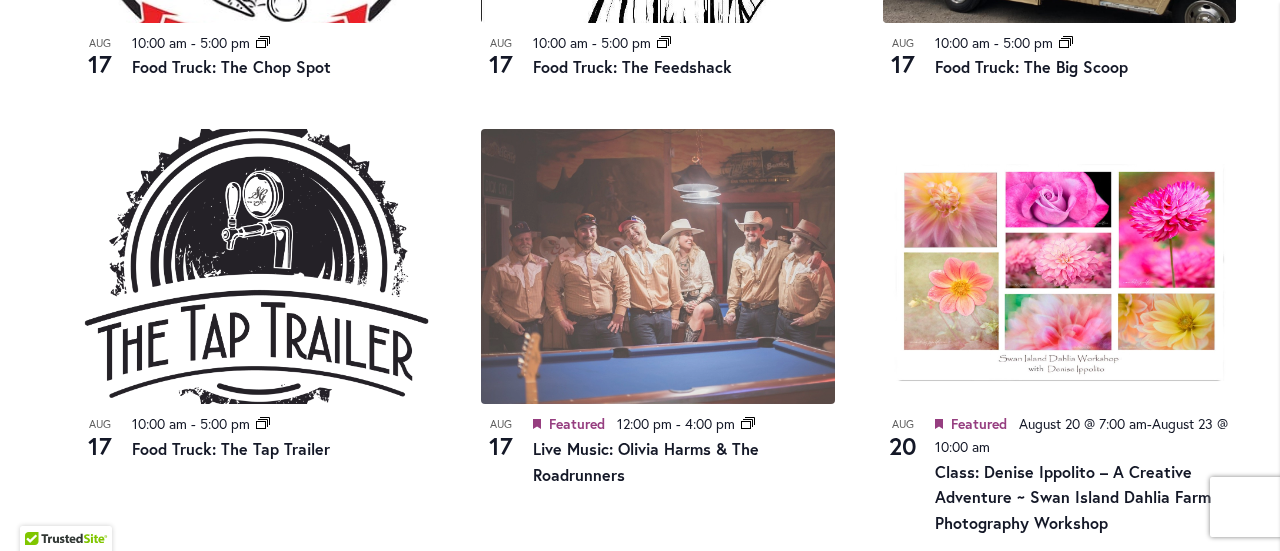 scroll, scrollTop: 2246, scrollLeft: 0, axis: vertical 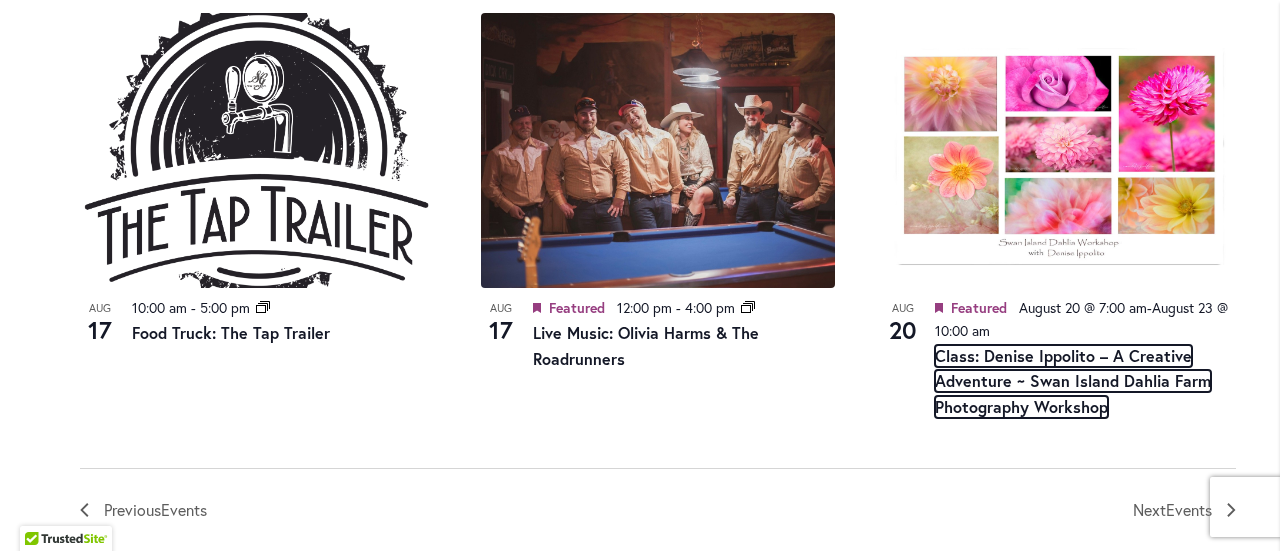 click on "Class: Denise Ippolito – A Creative Adventure ~ Swan Island Dahlia Farm Photography Workshop" at bounding box center (1073, 382) 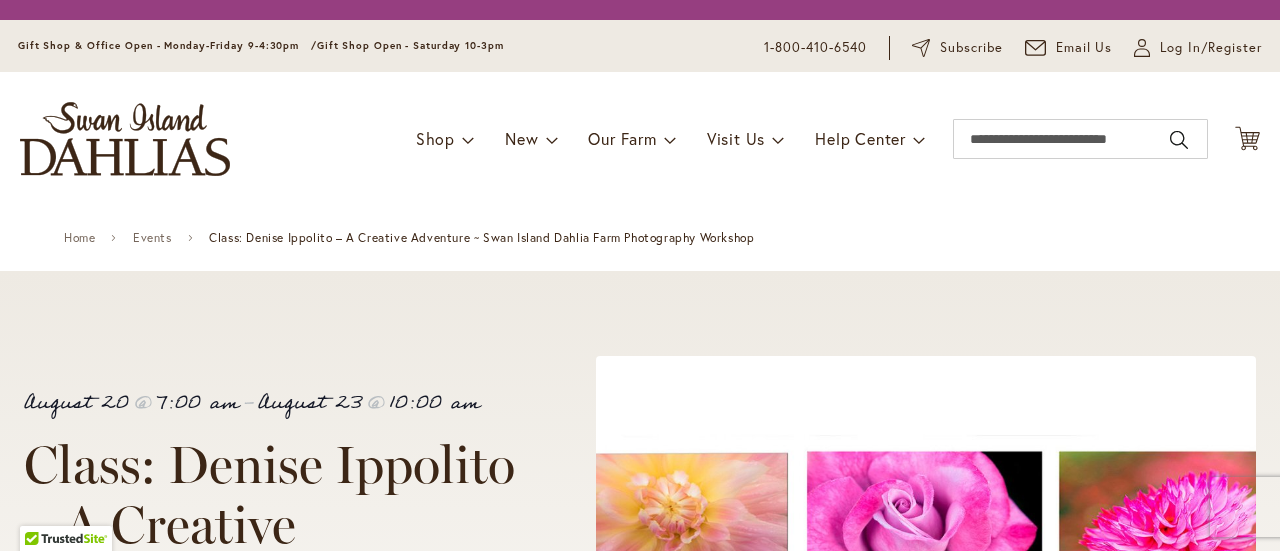 scroll, scrollTop: 0, scrollLeft: 0, axis: both 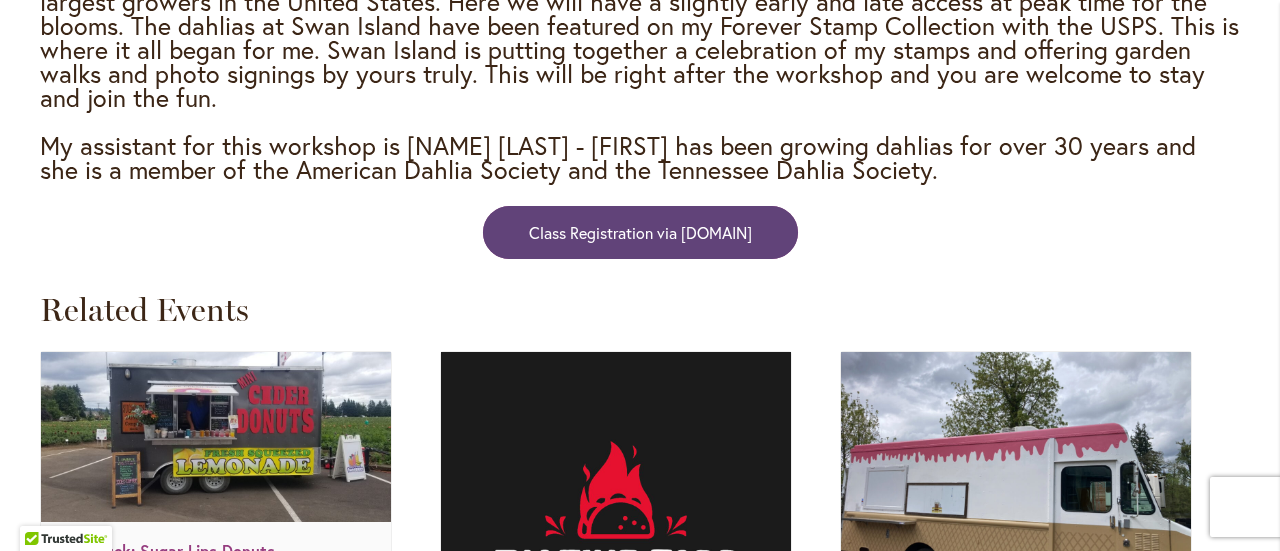 click on "Class Registration via DeniseIppolito.com" at bounding box center [640, 232] 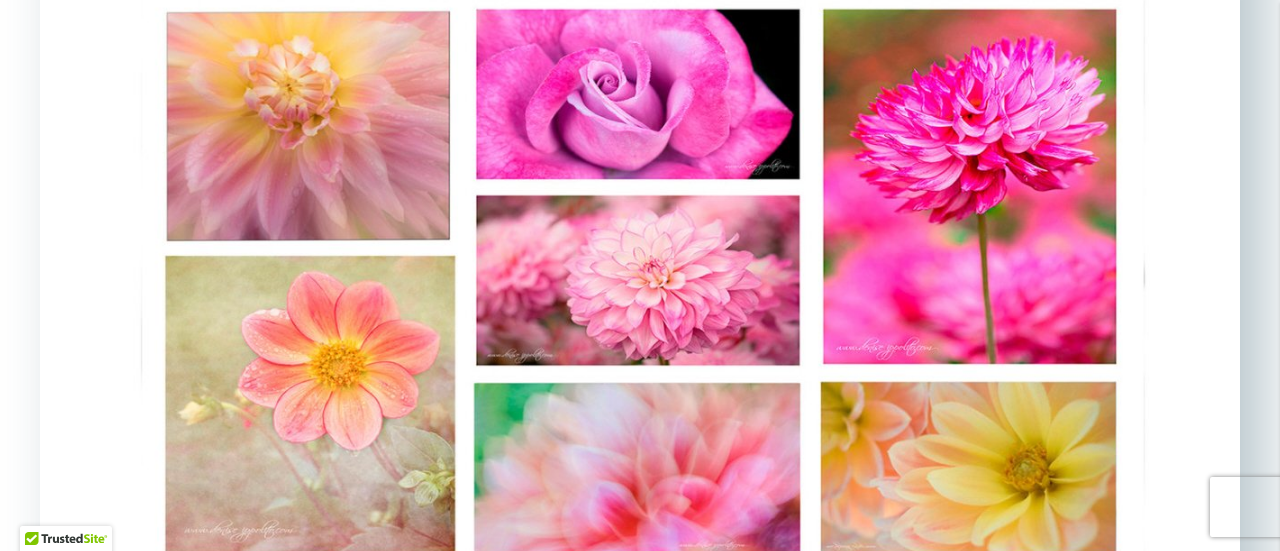 scroll, scrollTop: 1800, scrollLeft: 0, axis: vertical 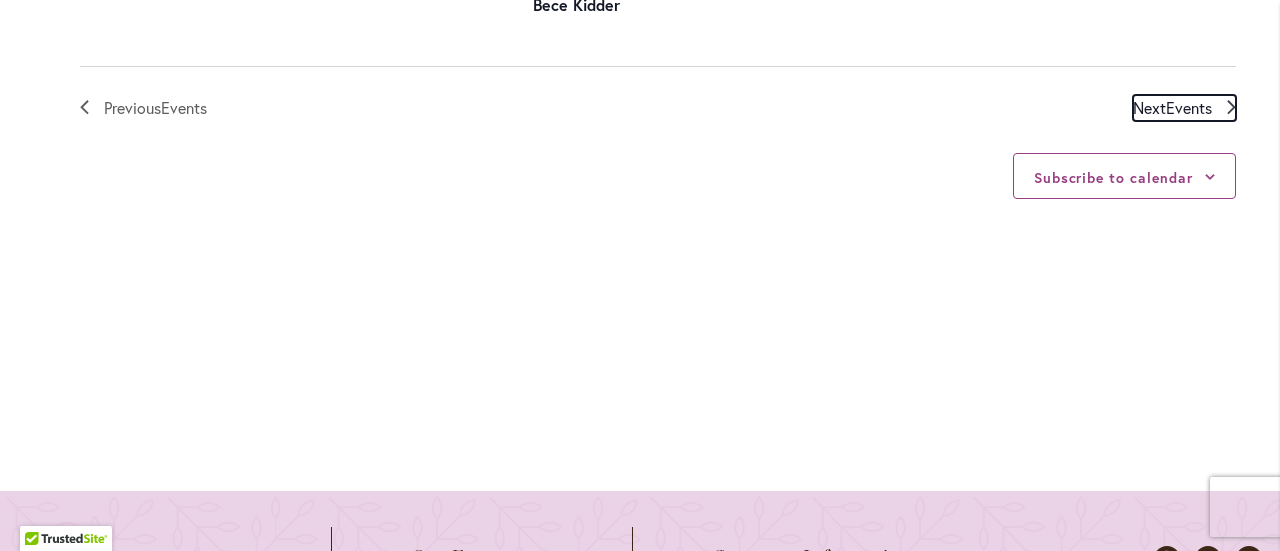 click on "Events" at bounding box center [1189, 107] 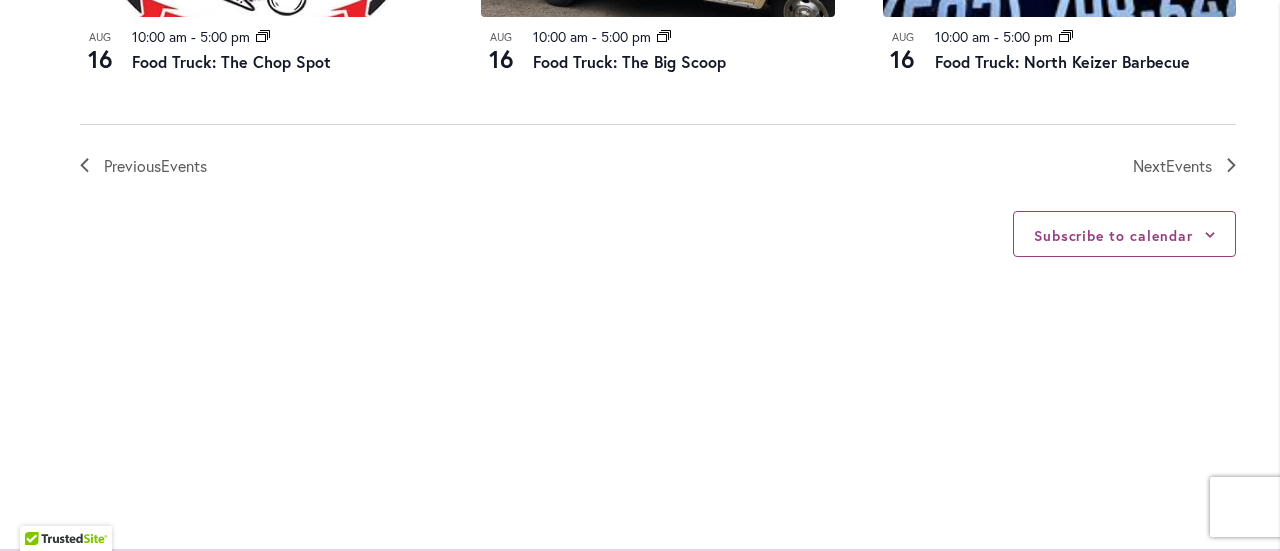 scroll, scrollTop: 2546, scrollLeft: 0, axis: vertical 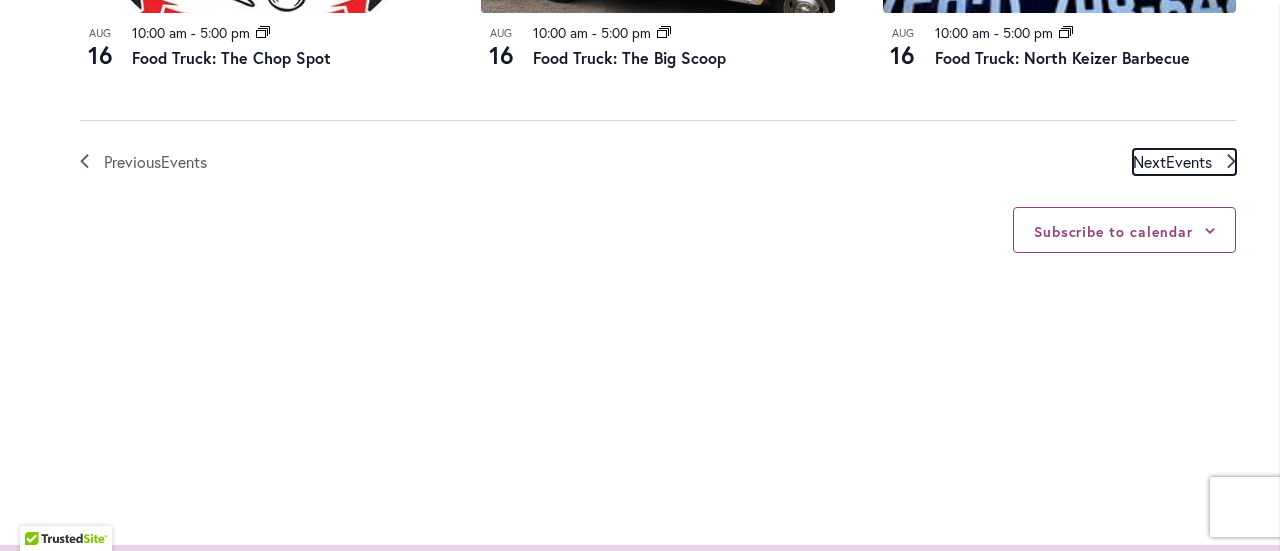 click on "Next  Events" at bounding box center (1172, 162) 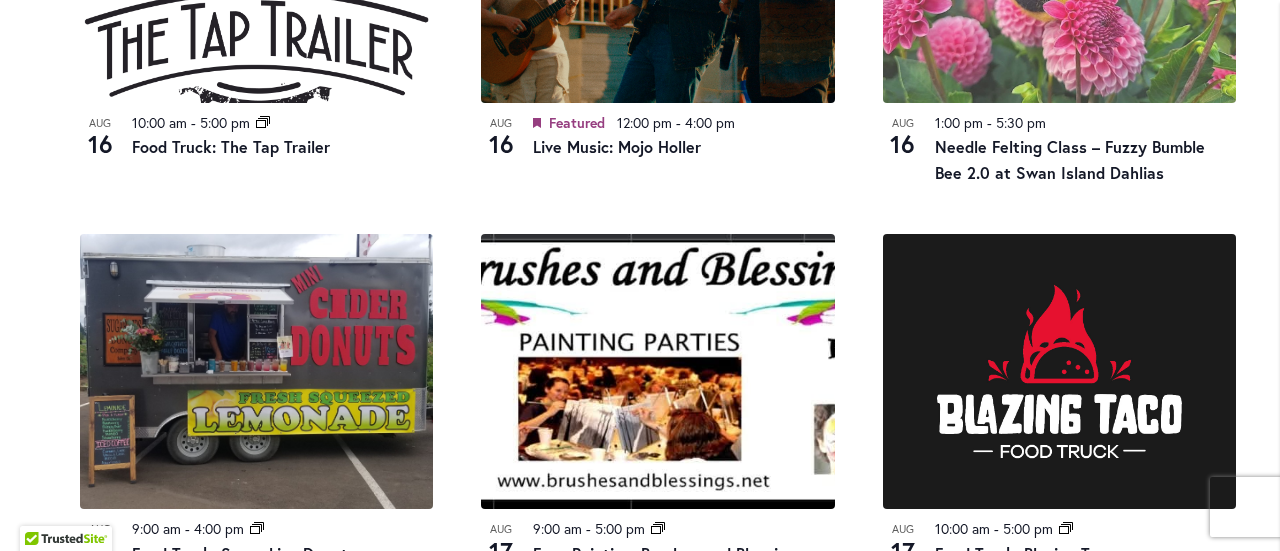 scroll, scrollTop: 1146, scrollLeft: 0, axis: vertical 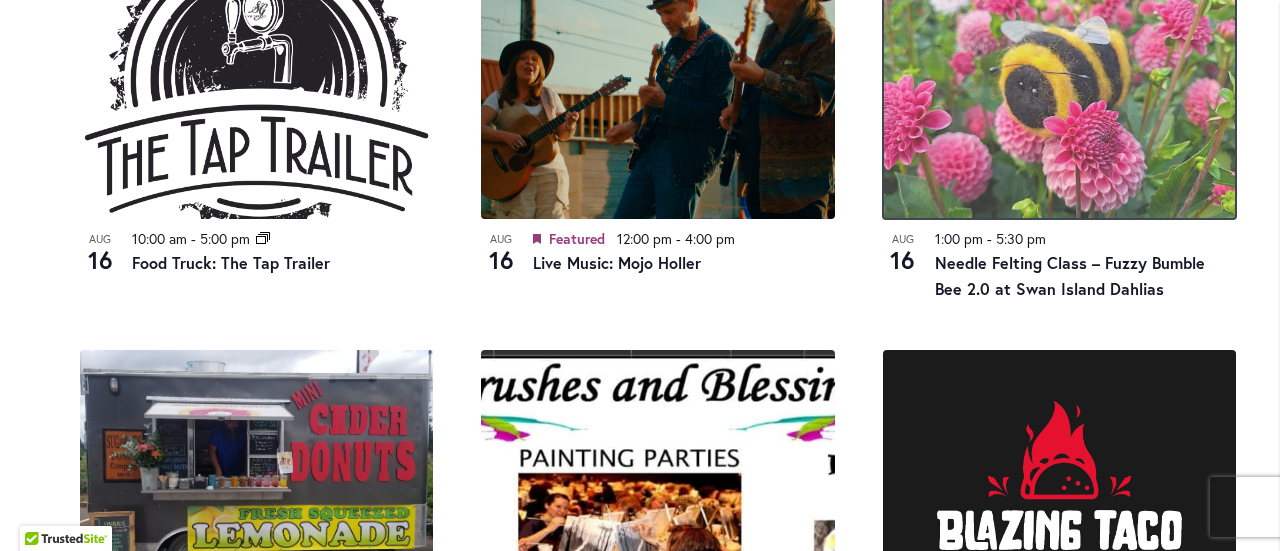 click at bounding box center (1059, 81) 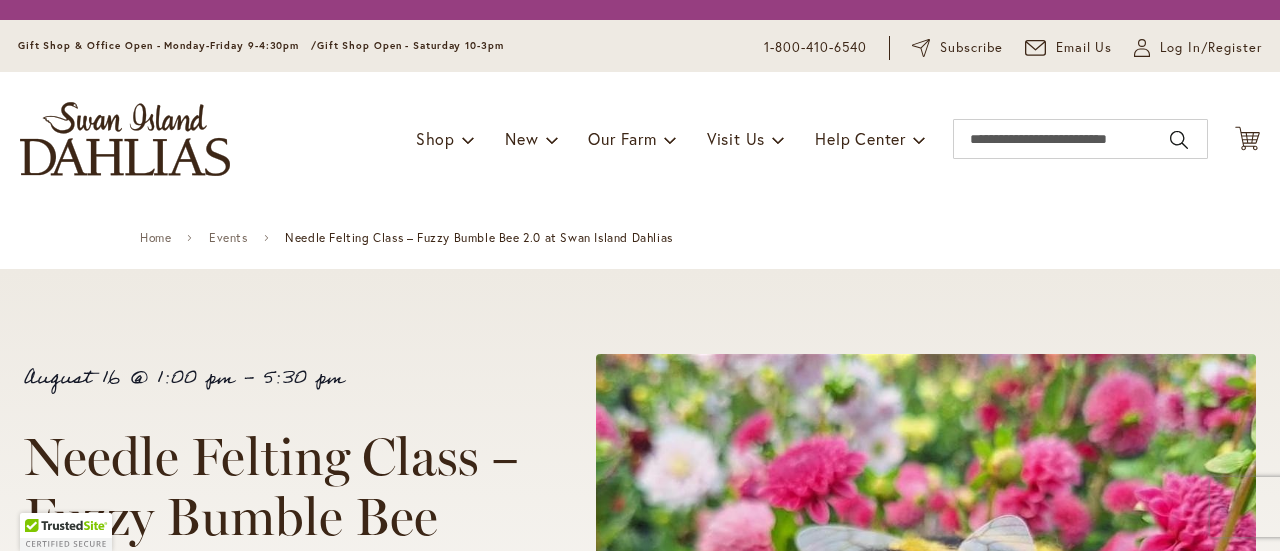 scroll, scrollTop: 0, scrollLeft: 0, axis: both 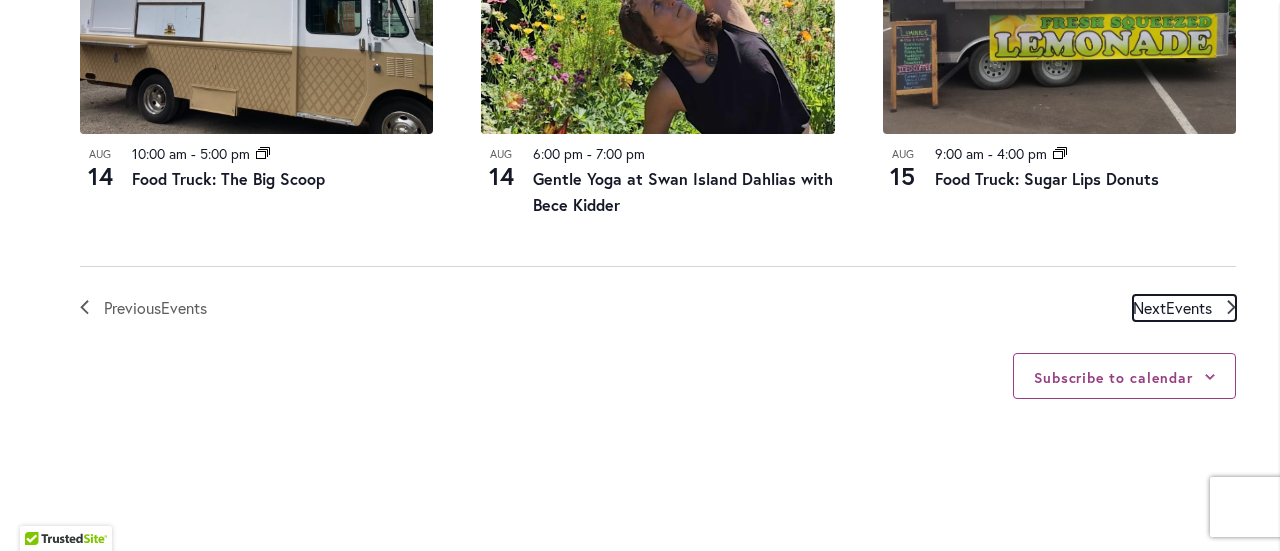 click on "Events" at bounding box center [1189, 307] 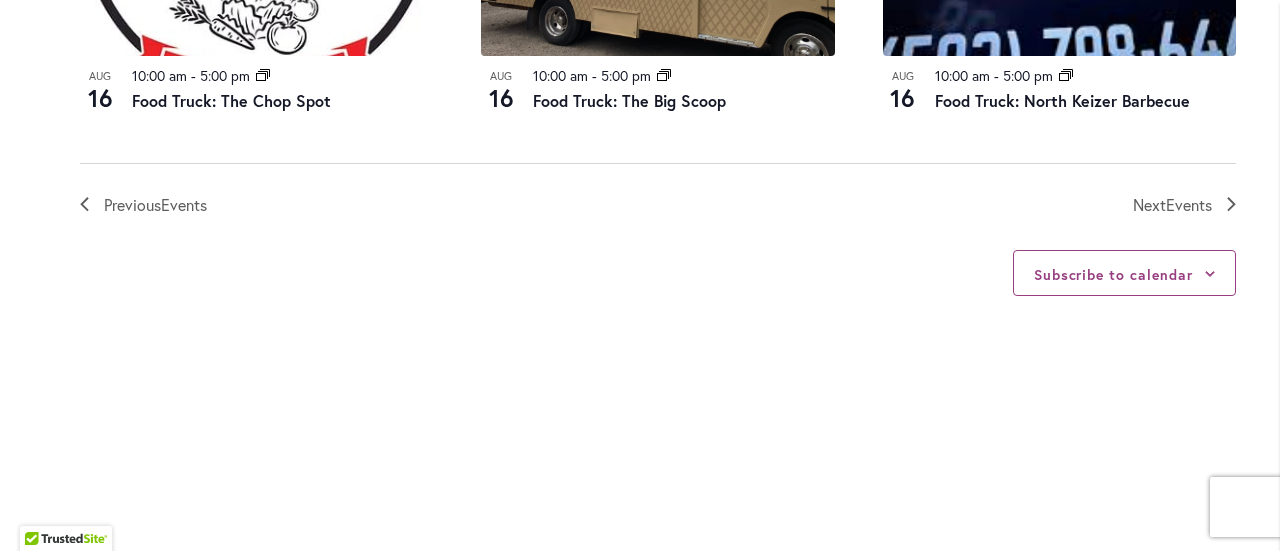 scroll, scrollTop: 2646, scrollLeft: 0, axis: vertical 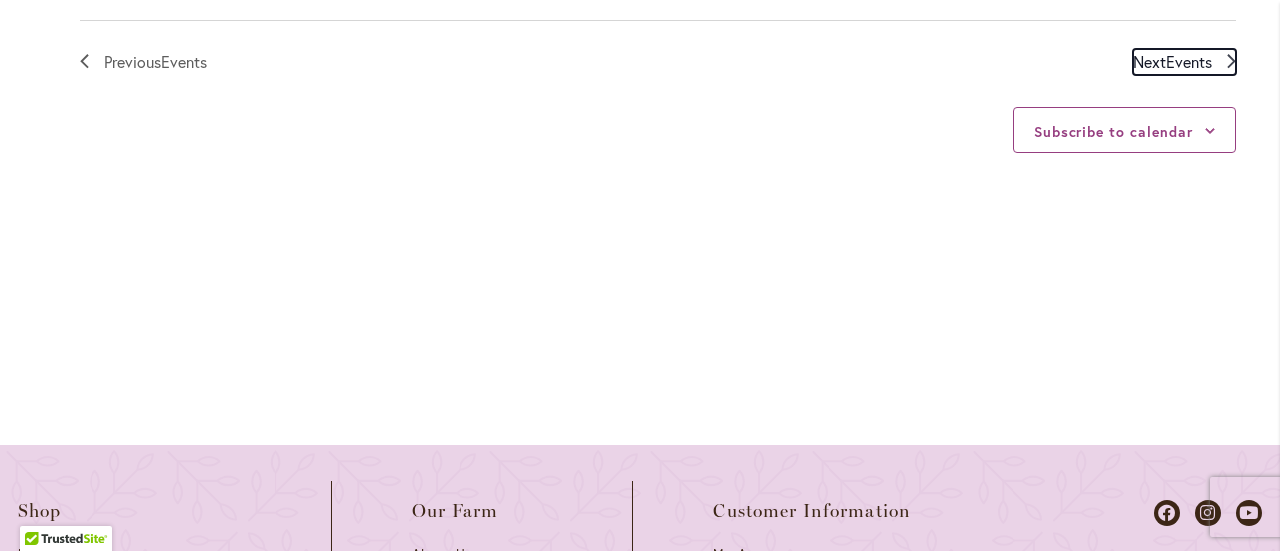 click on "Next  Events" at bounding box center (1172, 62) 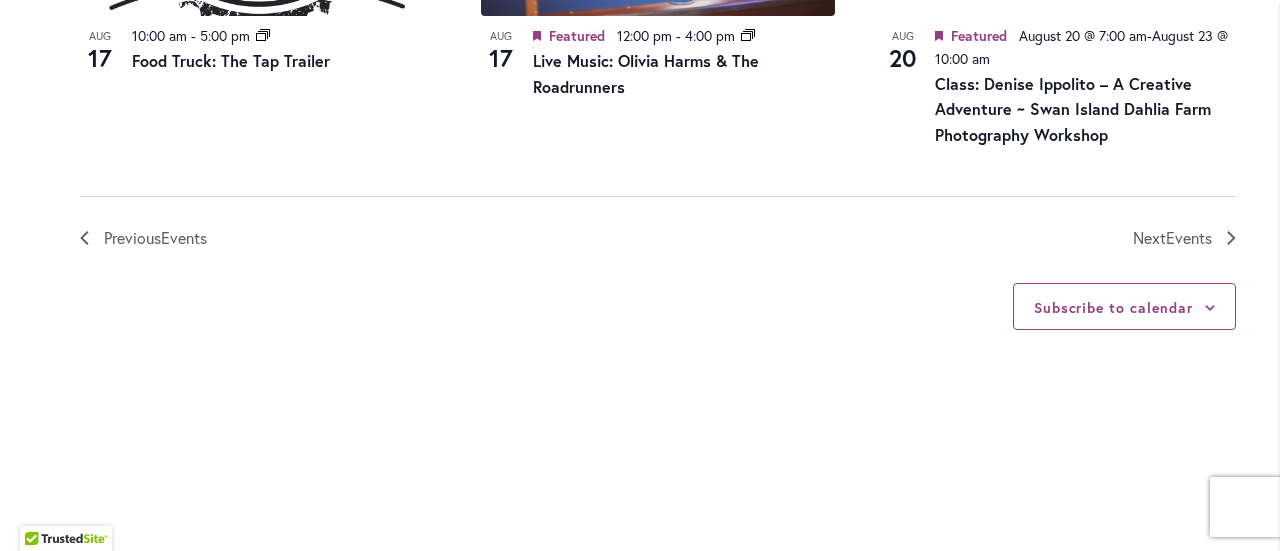 scroll, scrollTop: 2646, scrollLeft: 0, axis: vertical 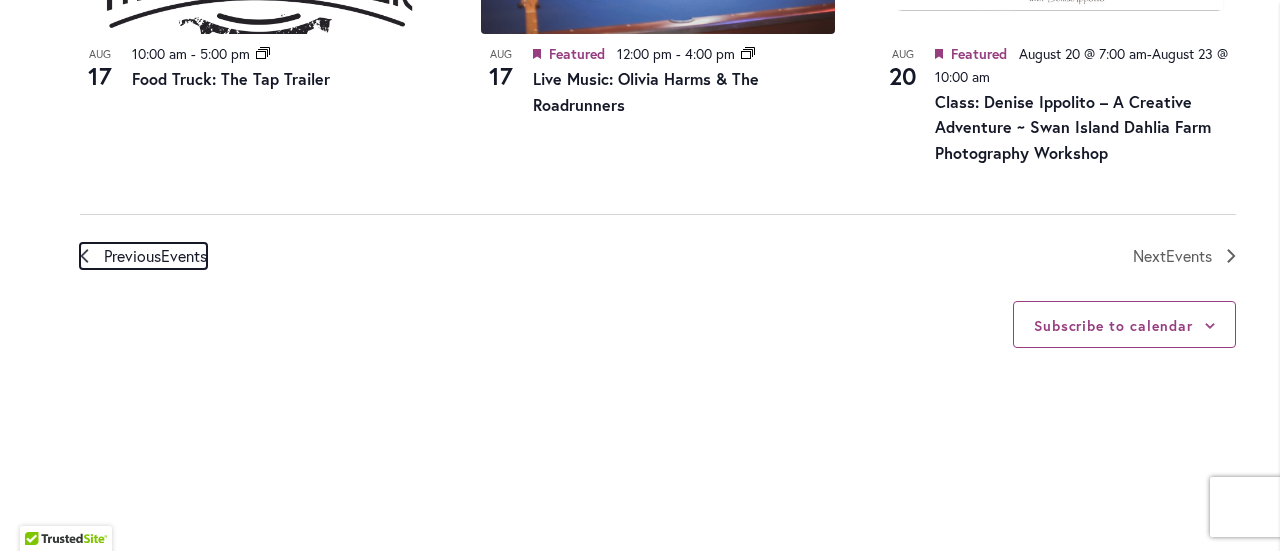 click on "Previous  Events" at bounding box center [155, 256] 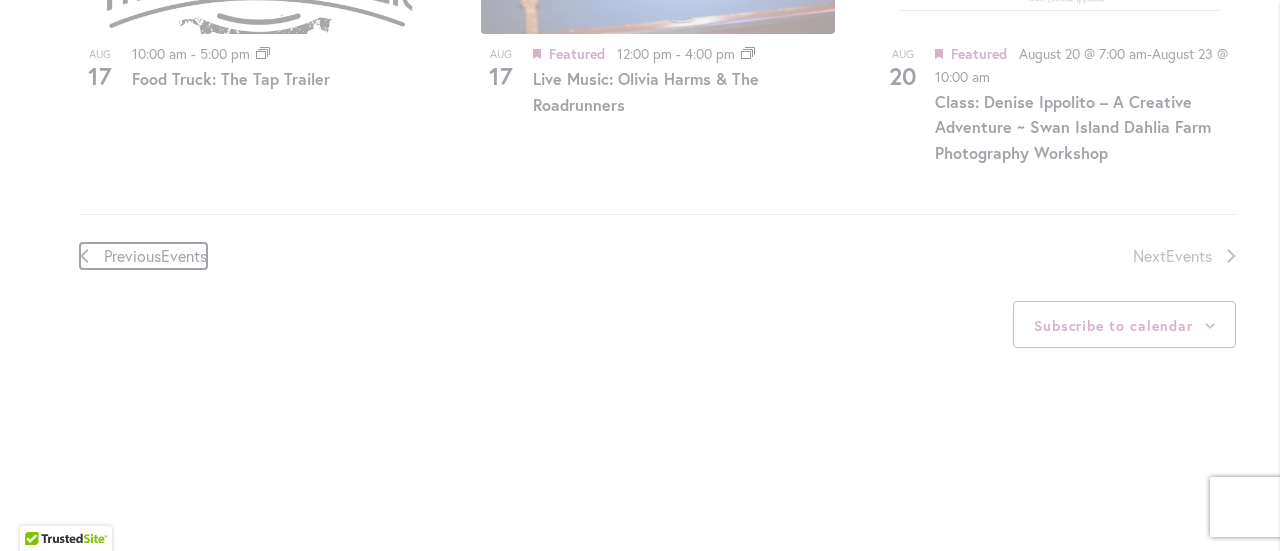 scroll, scrollTop: 946, scrollLeft: 0, axis: vertical 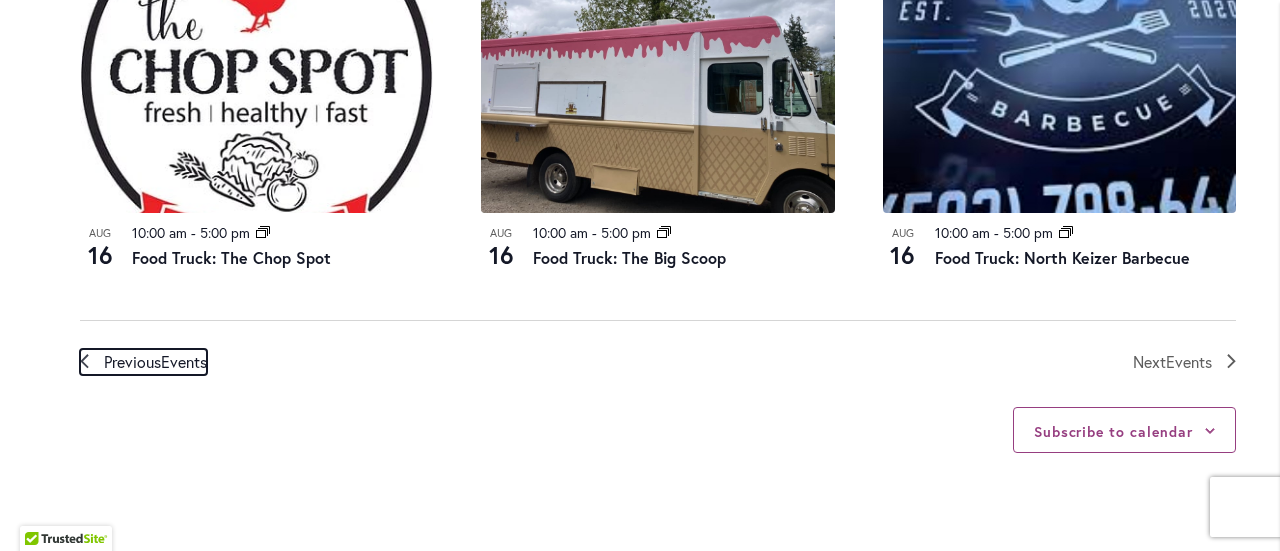 click on "Previous  Events" at bounding box center [155, 362] 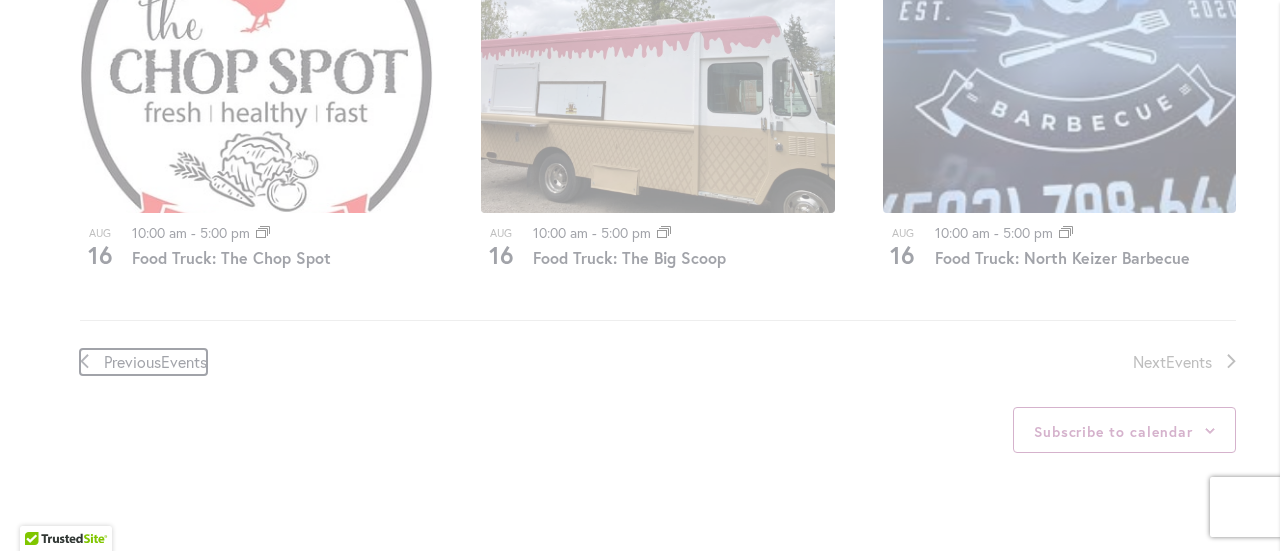 scroll, scrollTop: 946, scrollLeft: 0, axis: vertical 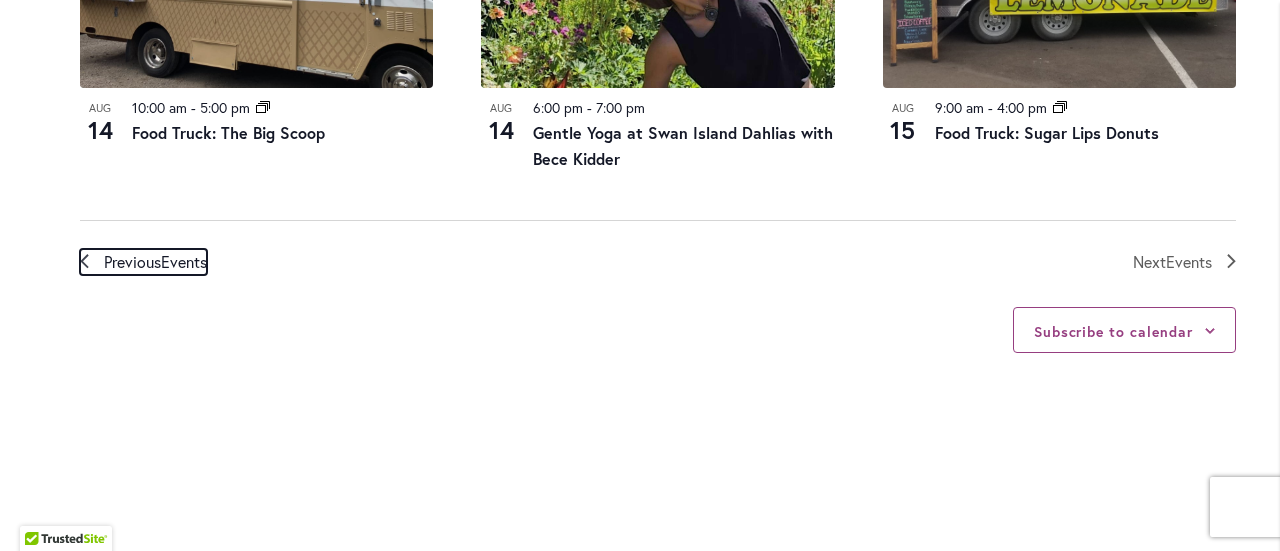 click on "Events" at bounding box center [184, 261] 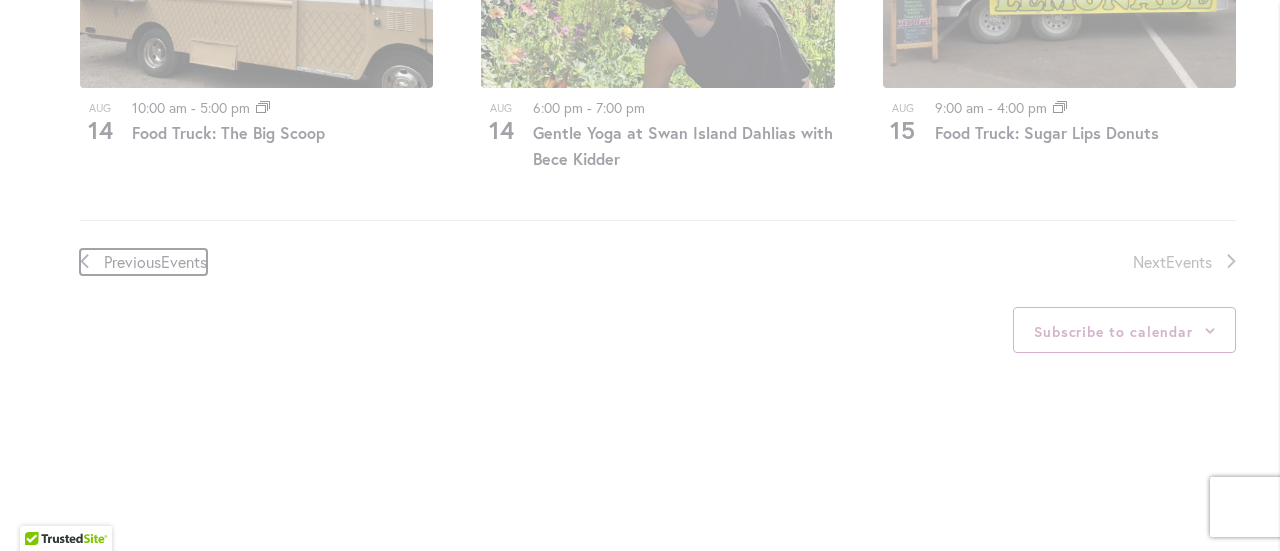 scroll, scrollTop: 946, scrollLeft: 0, axis: vertical 